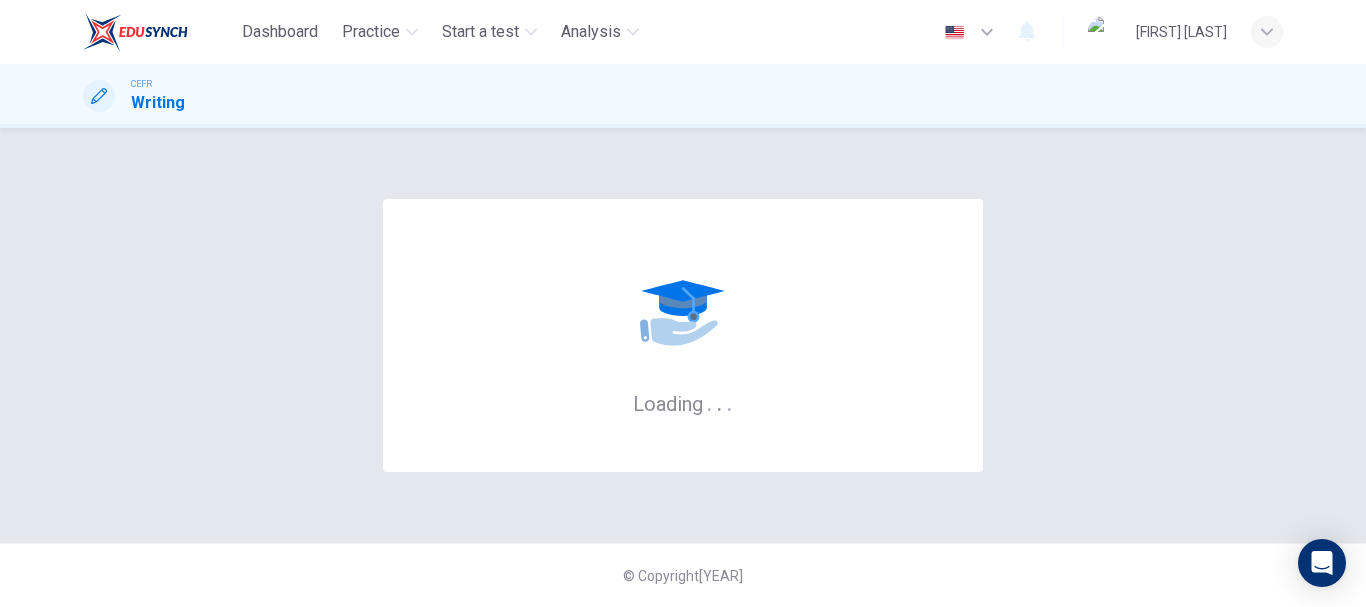 scroll, scrollTop: 0, scrollLeft: 0, axis: both 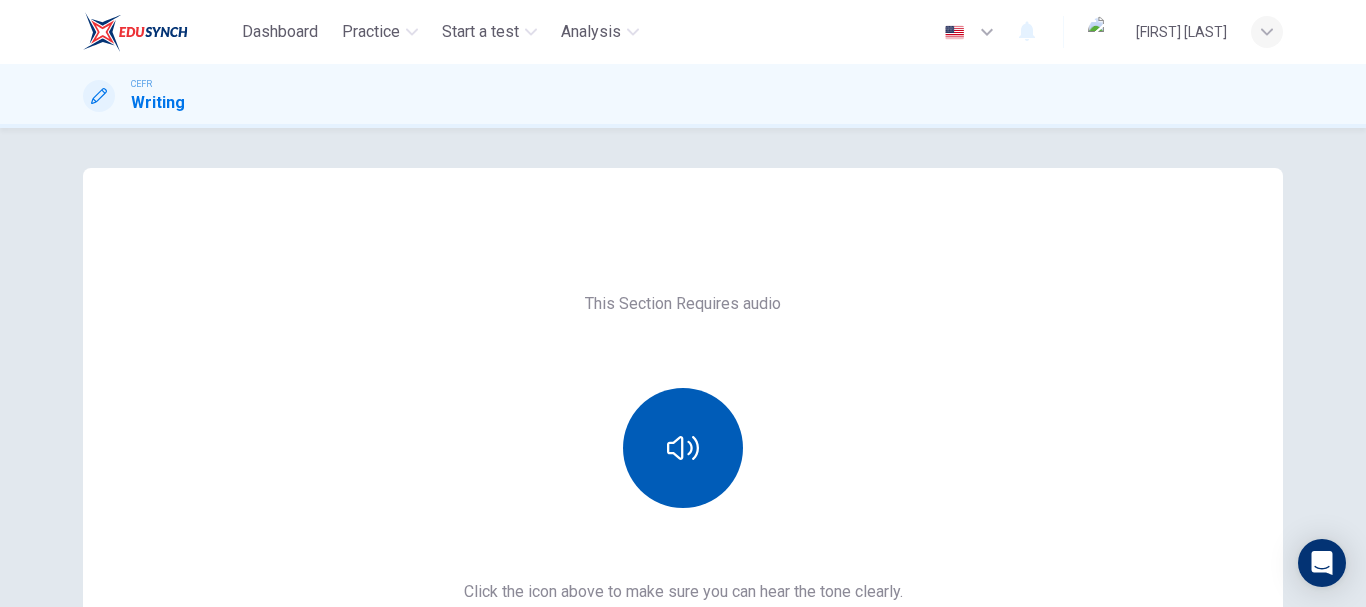 click at bounding box center (683, 448) 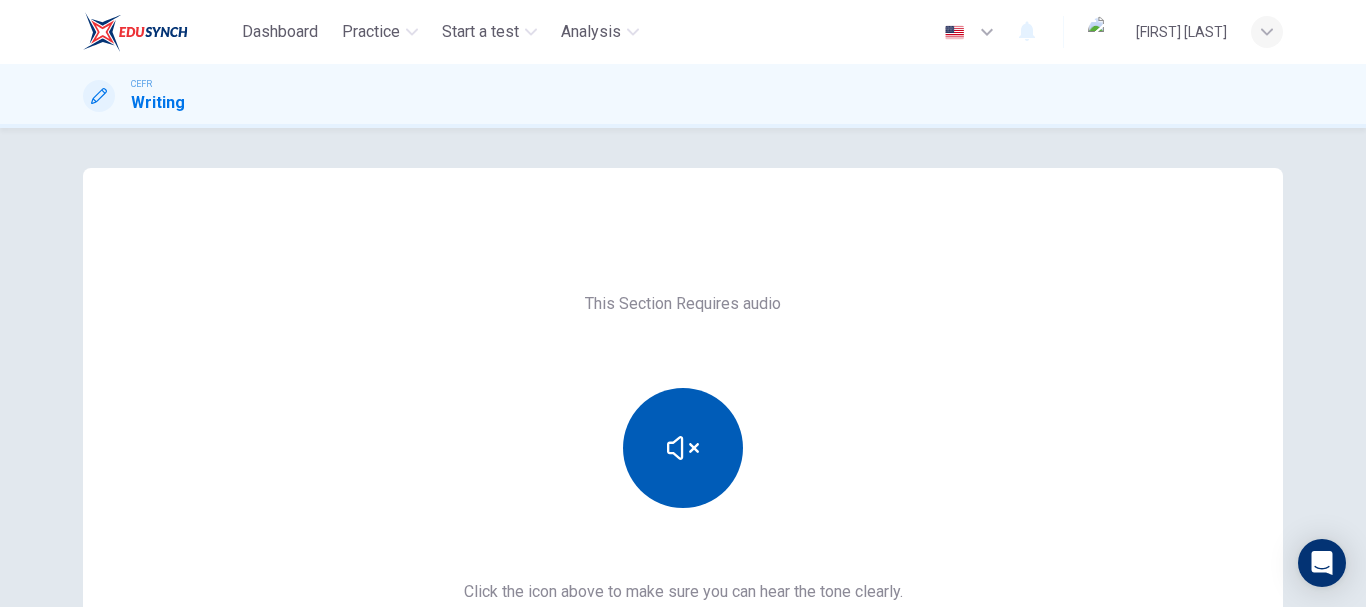 click at bounding box center [683, 448] 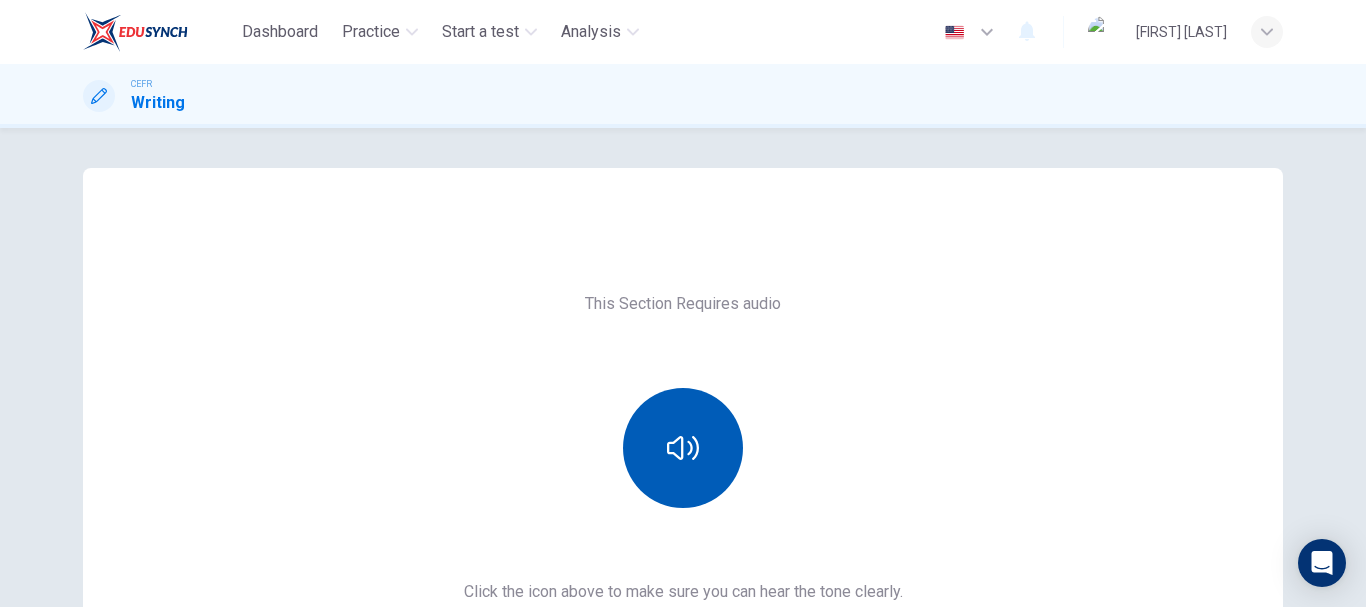 type 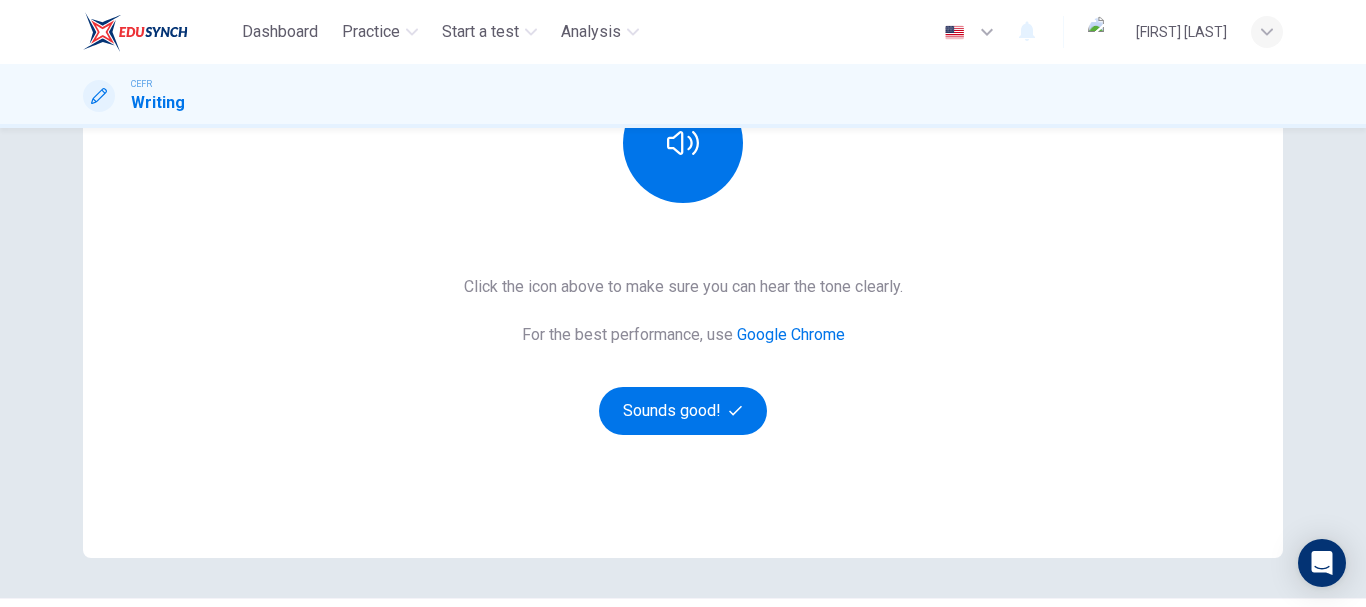 scroll, scrollTop: 360, scrollLeft: 0, axis: vertical 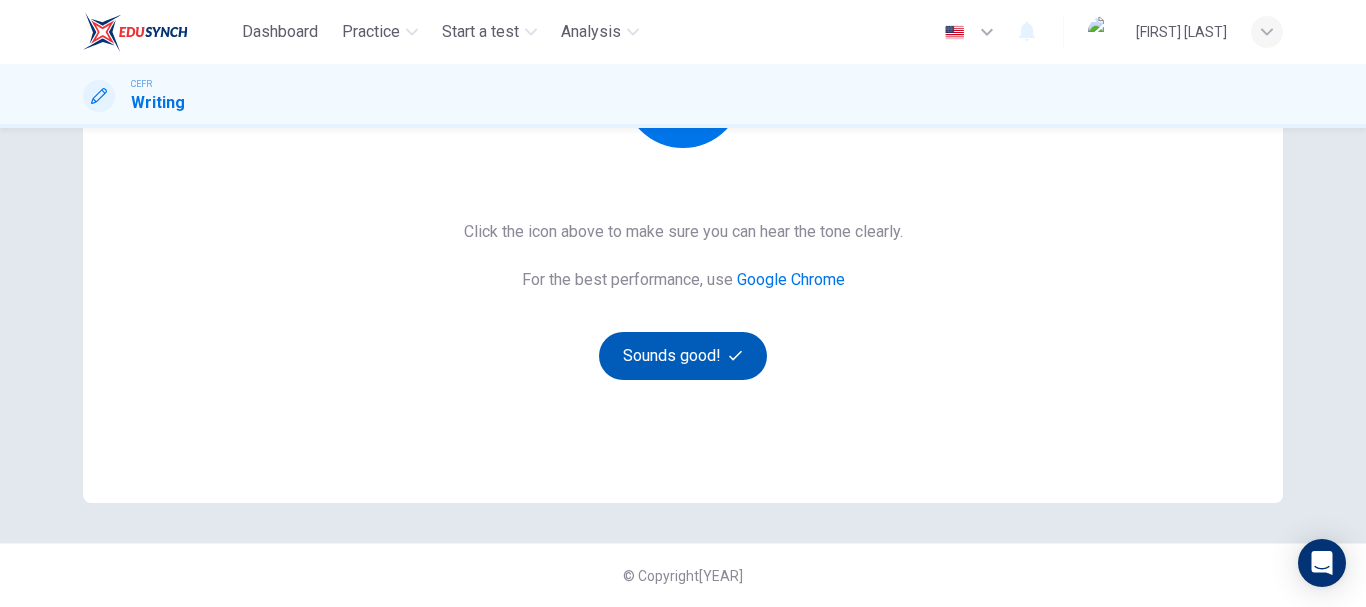 click on "Sounds good!" at bounding box center (683, 356) 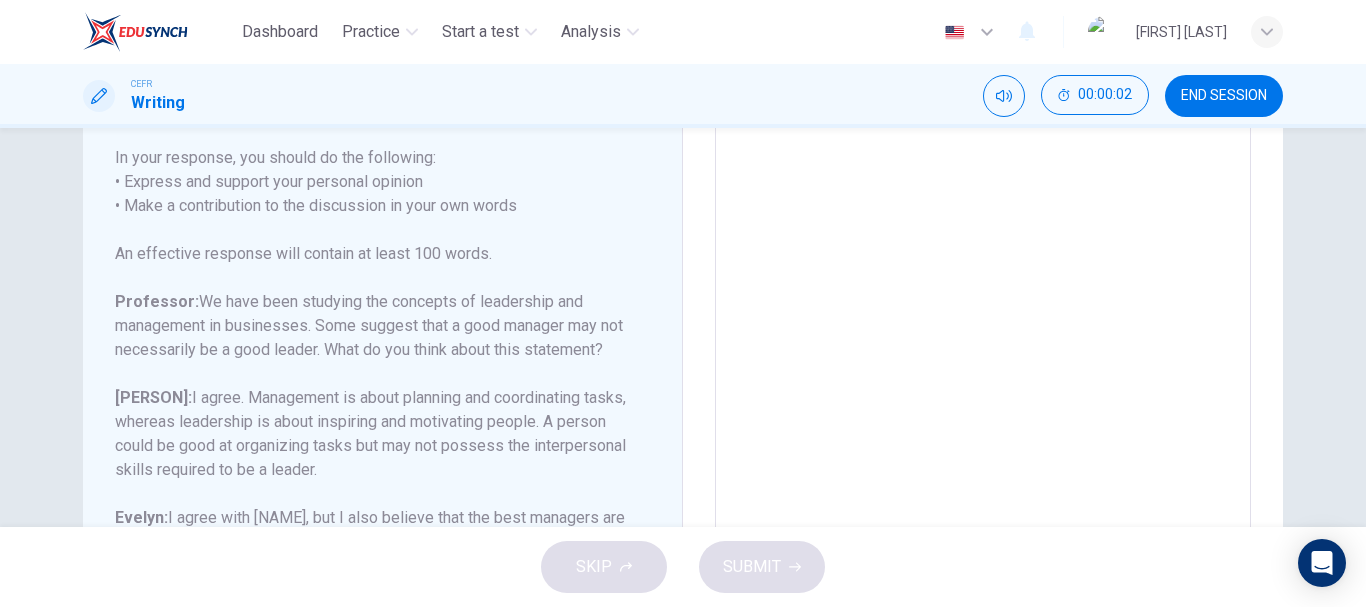 scroll, scrollTop: 270, scrollLeft: 0, axis: vertical 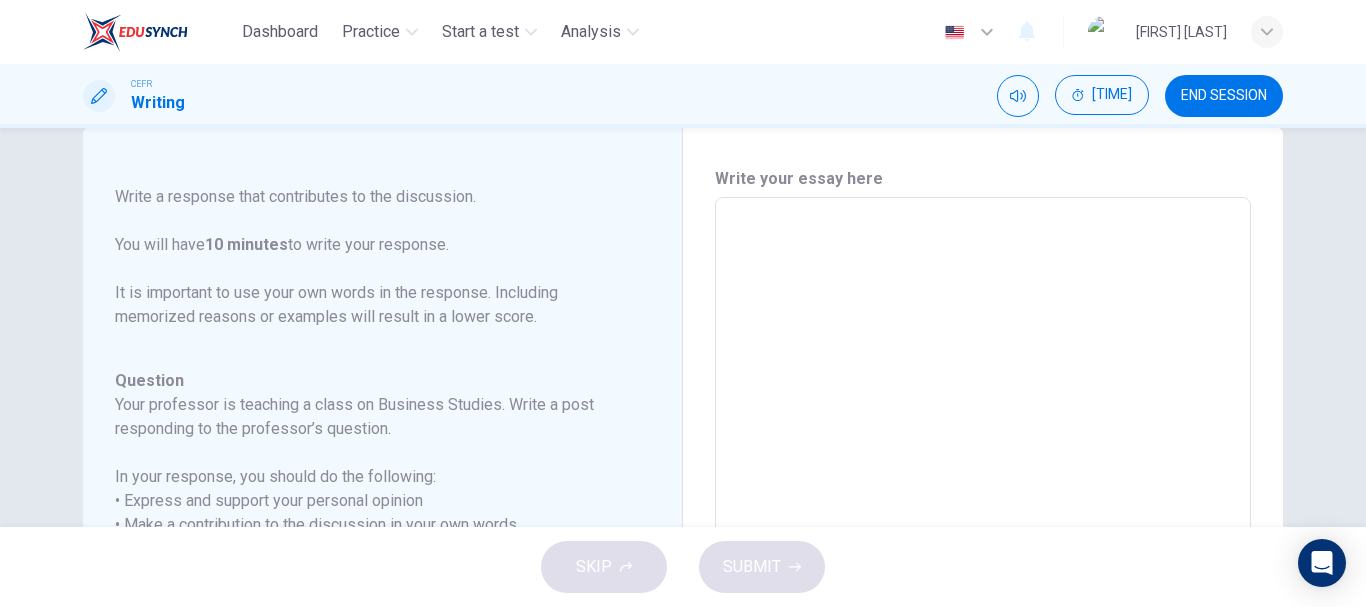 click at bounding box center (983, 531) 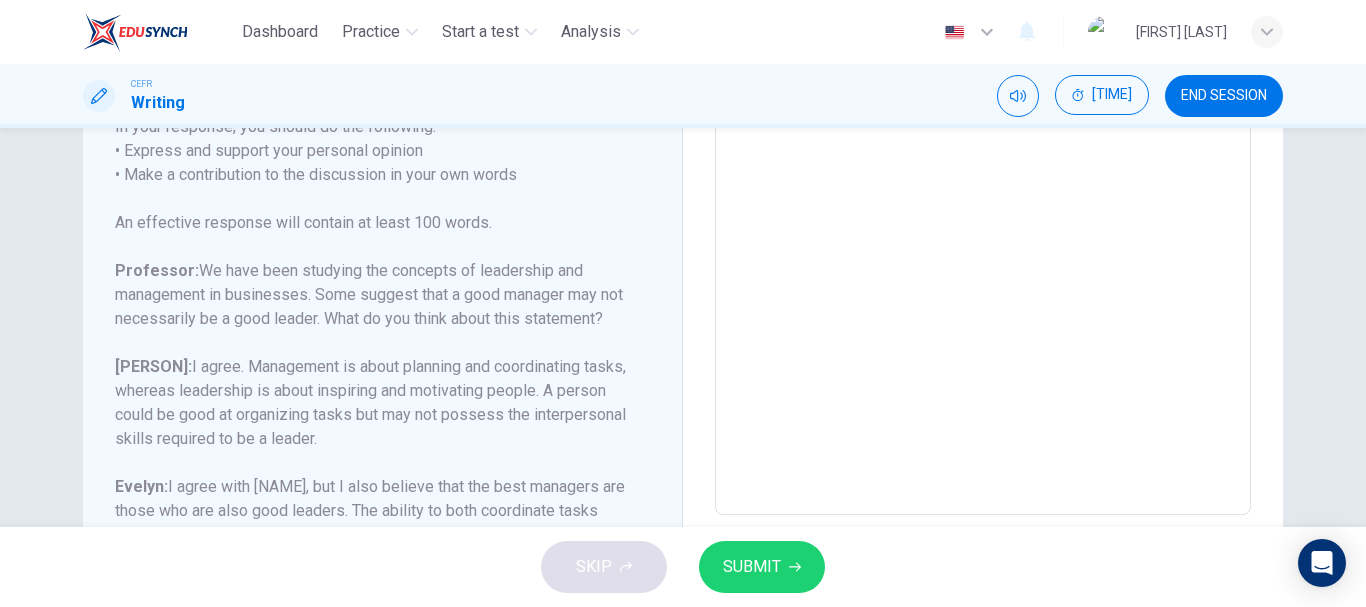 scroll, scrollTop: 0, scrollLeft: 0, axis: both 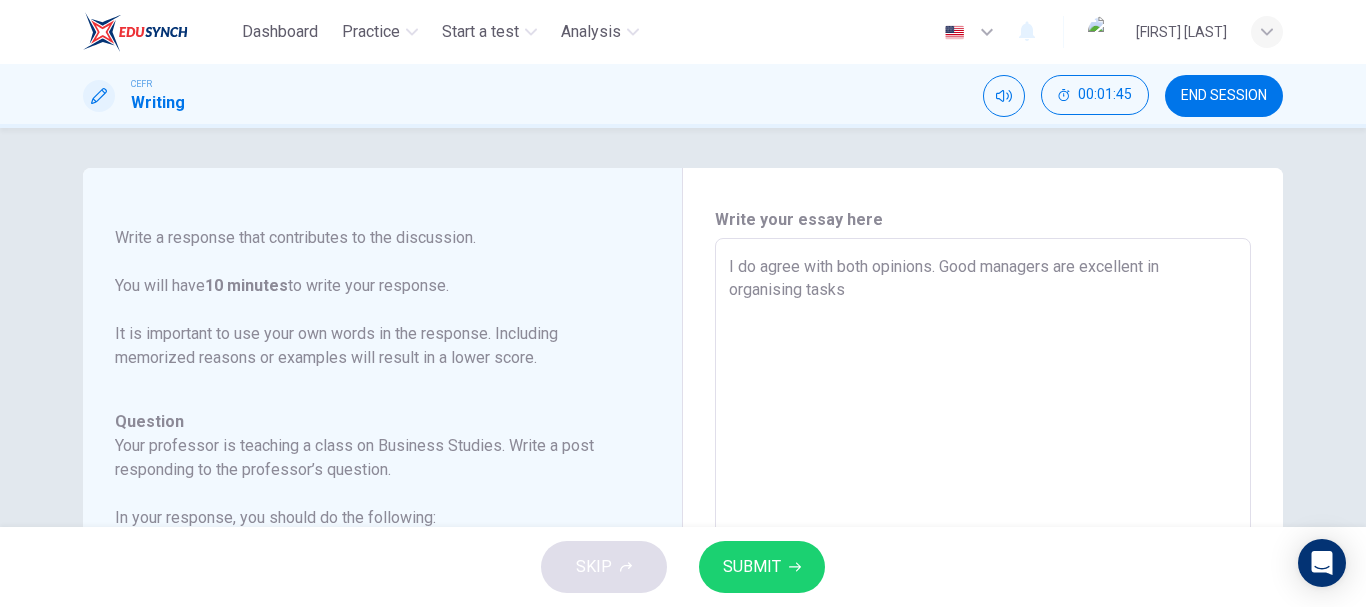 click on "I do agree with both opinions. Good managers are excellent in organising tasks" at bounding box center (983, 572) 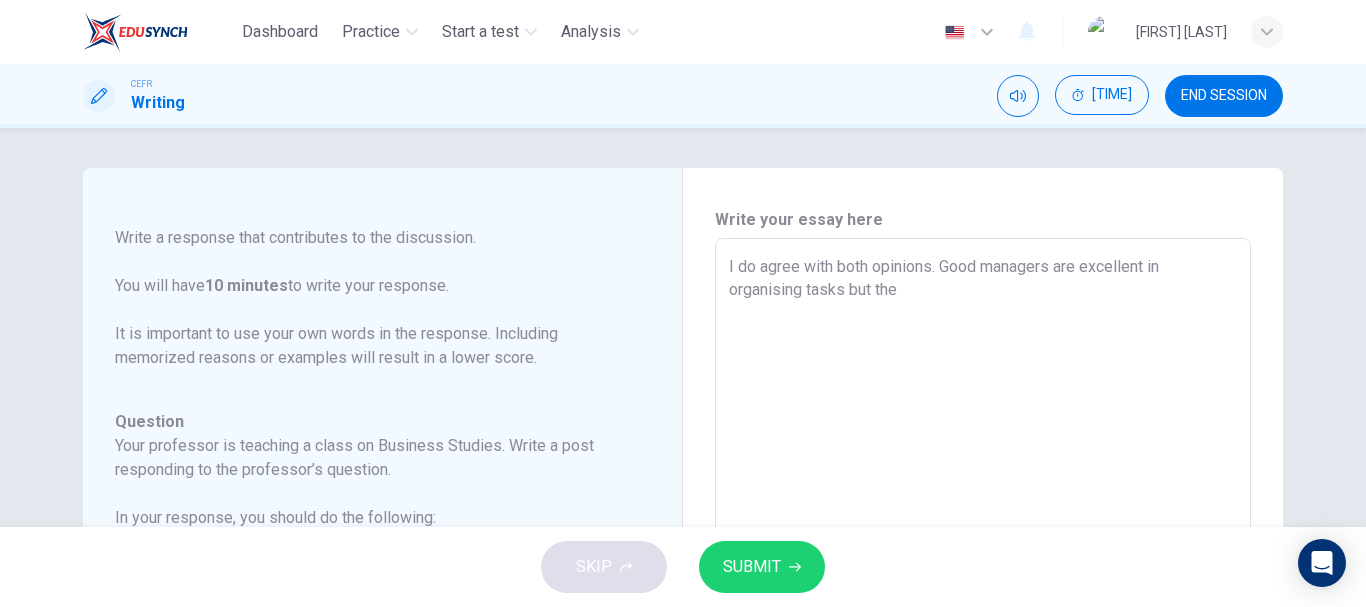 drag, startPoint x: 837, startPoint y: 296, endPoint x: 1085, endPoint y: 261, distance: 250.45758 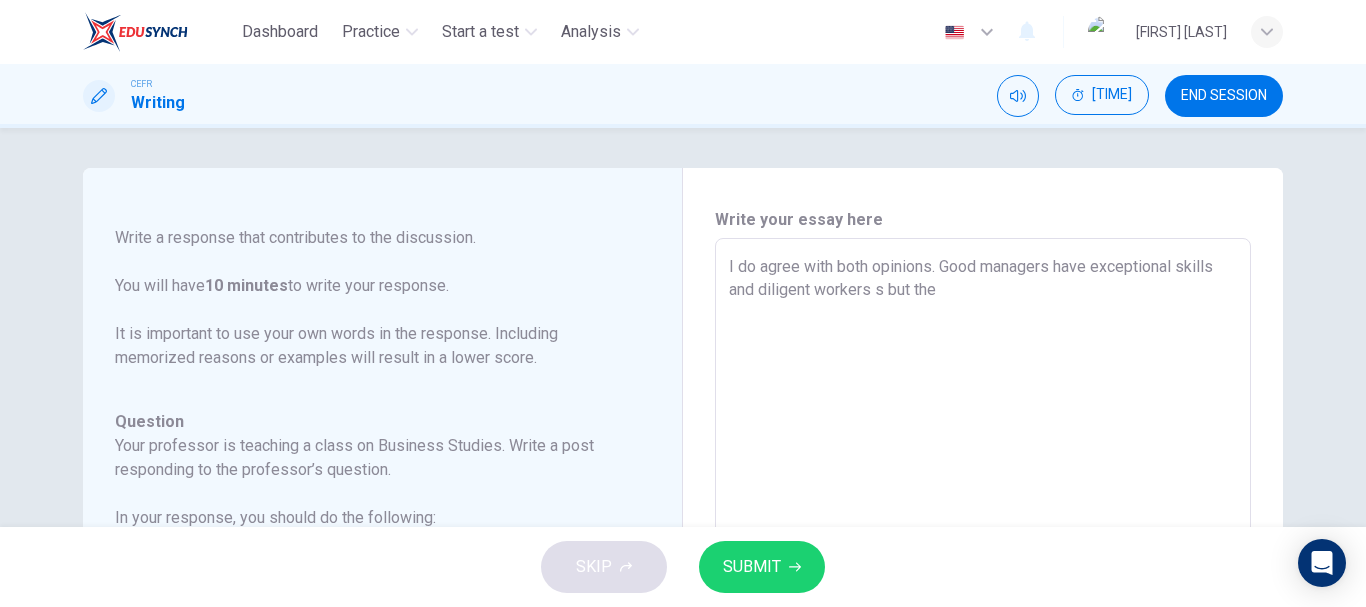 drag, startPoint x: 989, startPoint y: 293, endPoint x: 874, endPoint y: 300, distance: 115.212845 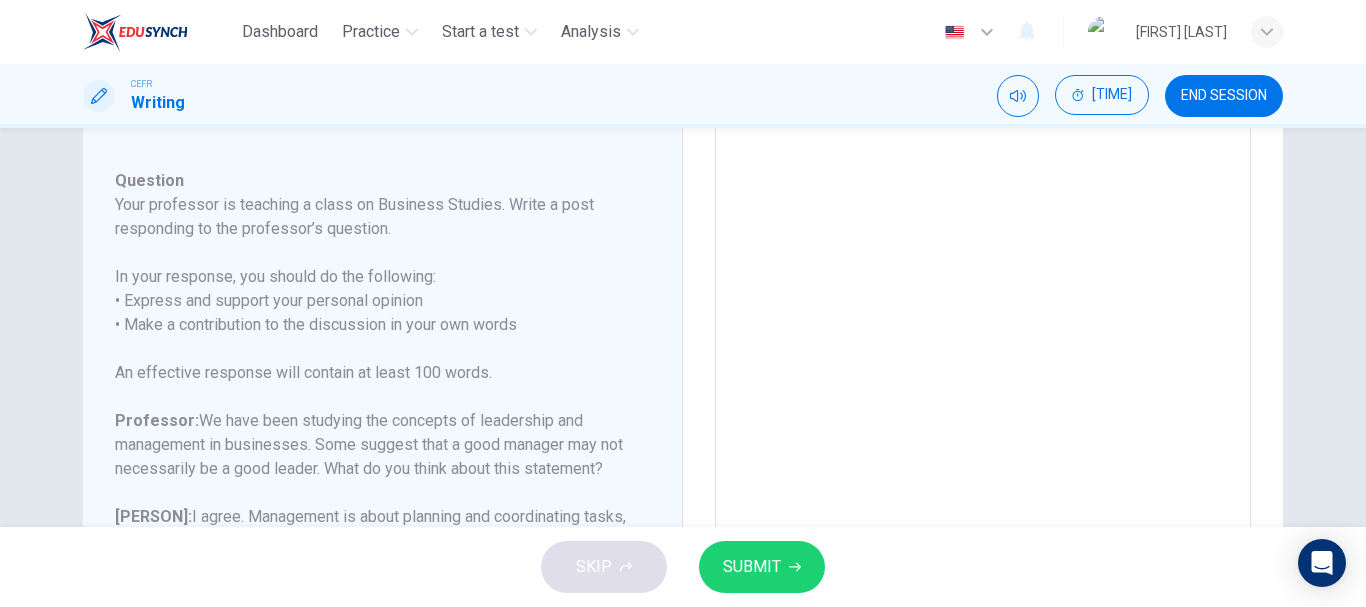 scroll, scrollTop: 250, scrollLeft: 0, axis: vertical 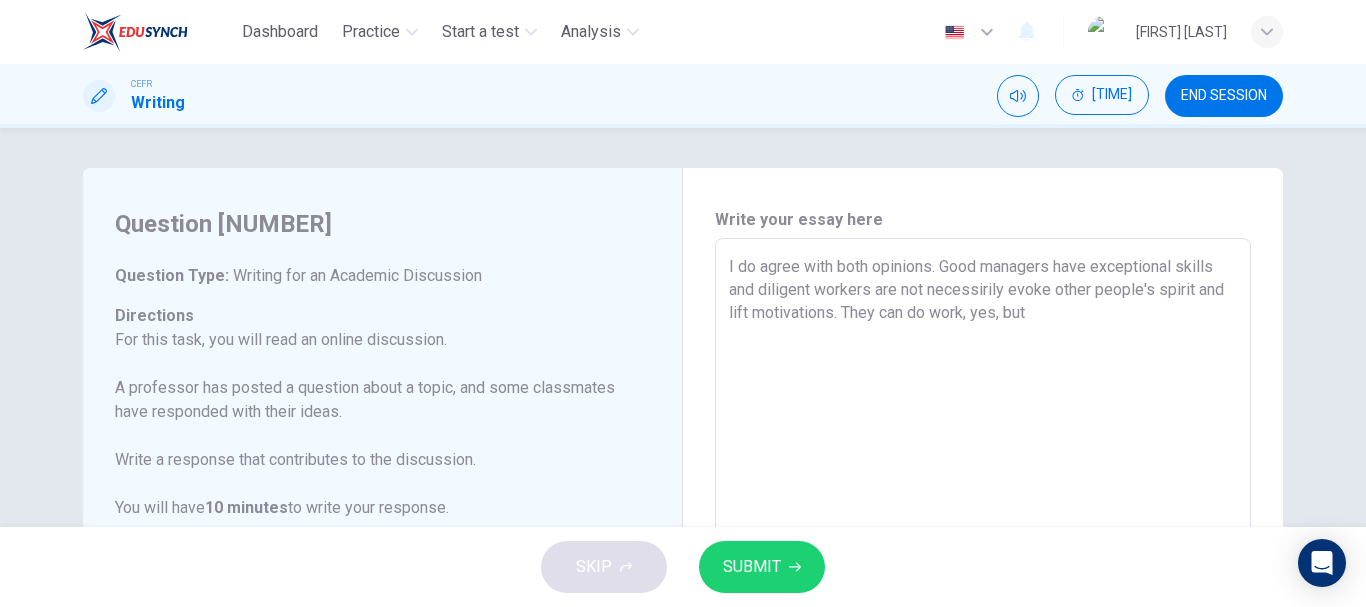click on "I do agree with both opinions. Good managers have exceptional skills and diligent workers are not necessirily evoke other people's spirit and lift motivations. They can do work, yes, but" at bounding box center (983, 572) 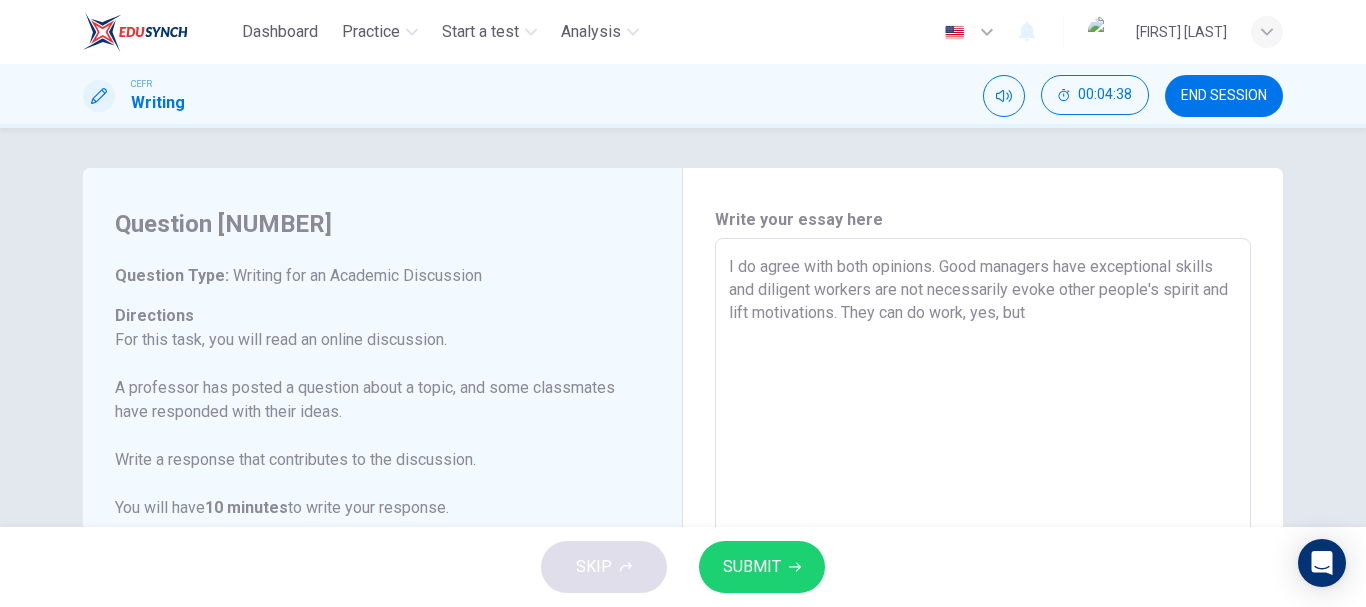 click on "I do agree with both opinions. Good managers have exceptional skills and diligent workers are not necessarily evoke other people's spirit and lift motivations. They can do work, yes, but" at bounding box center [983, 572] 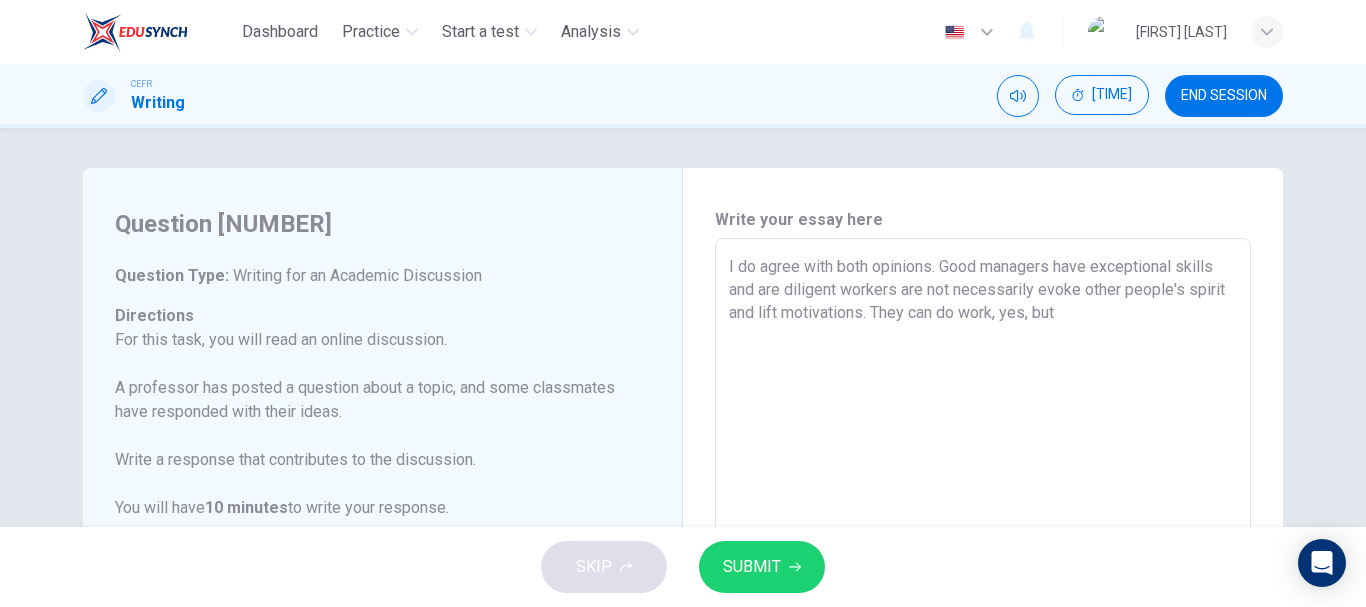 click on "I do agree with both opinions. Good managers have exceptional skills and are diligent workers are not necessarily evoke other people's spirit and lift motivations. They can do work, yes, but" at bounding box center [983, 572] 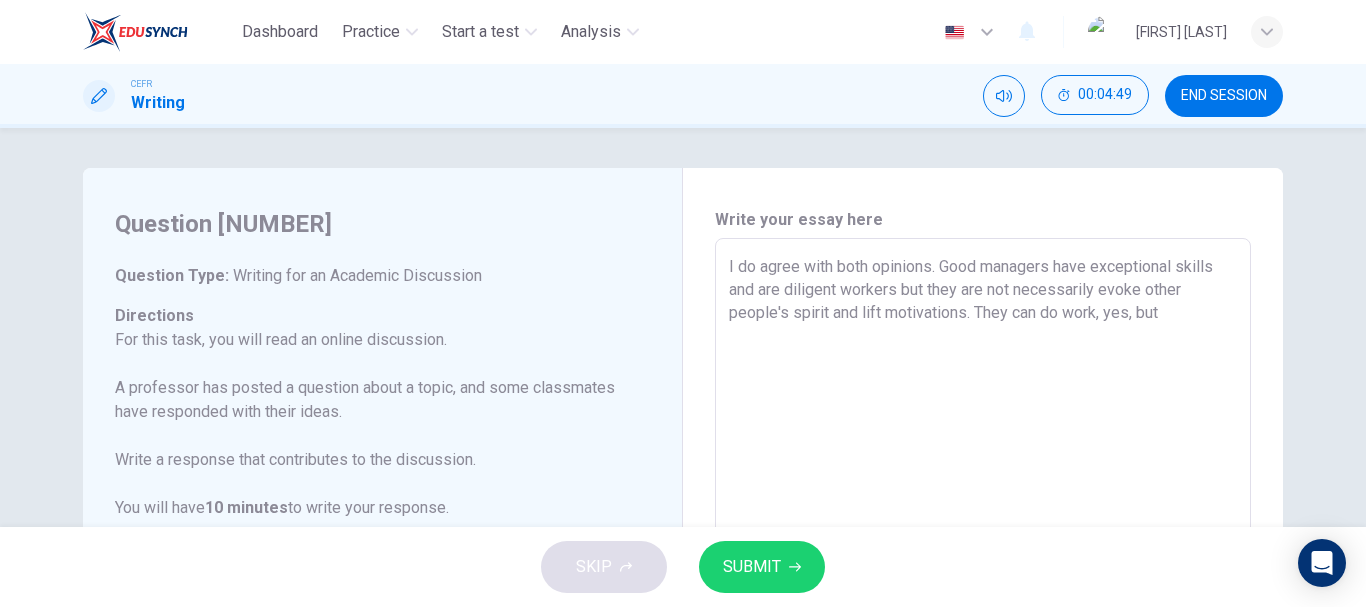 click on "I do agree with both opinions. Good managers have exceptional skills and are diligent workers but they are not necessarily evoke other people's spirit and lift motivations. They can do work, yes, but" at bounding box center (983, 572) 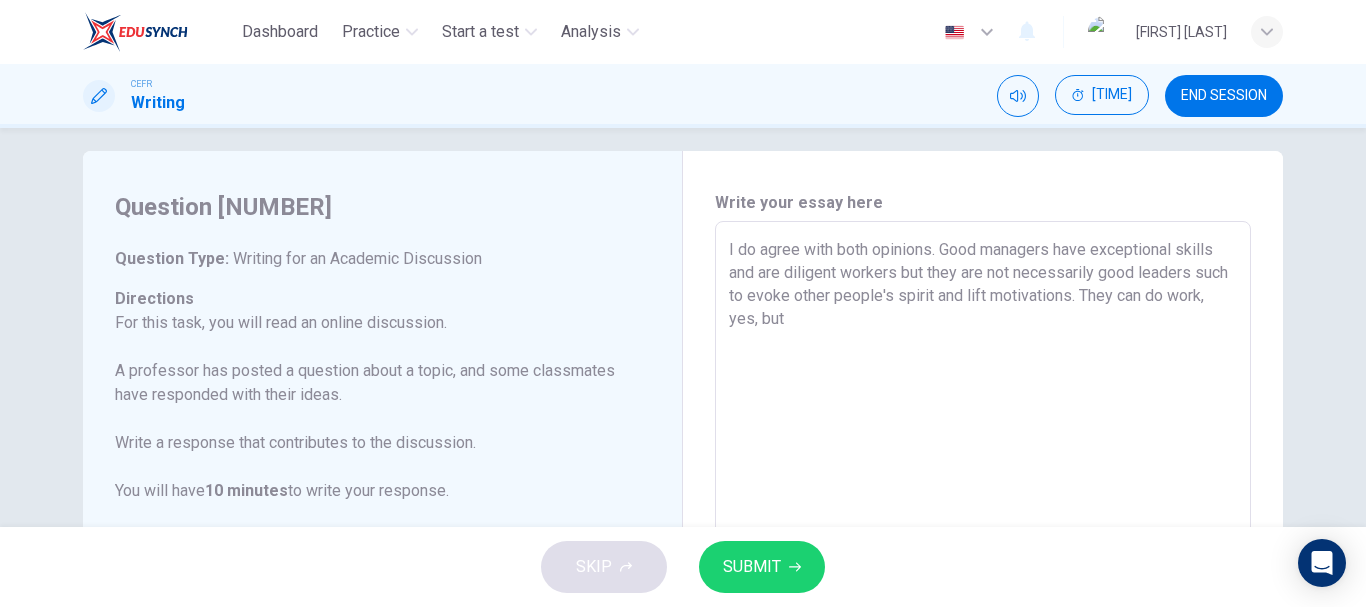 scroll, scrollTop: 33, scrollLeft: 0, axis: vertical 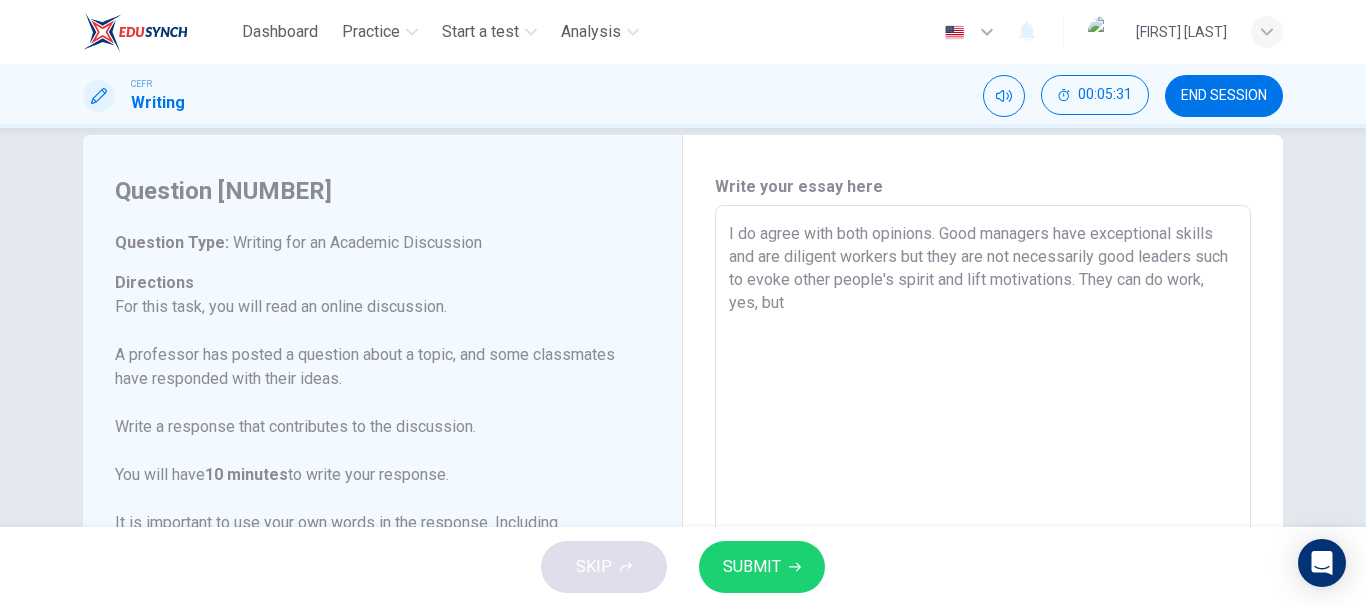click on "I do agree with both opinions. Good managers have exceptional skills and are diligent workers but they are not necessarily good leaders such to evoke other people's spirit and lift motivations. They can do work, yes, but" at bounding box center (983, 539) 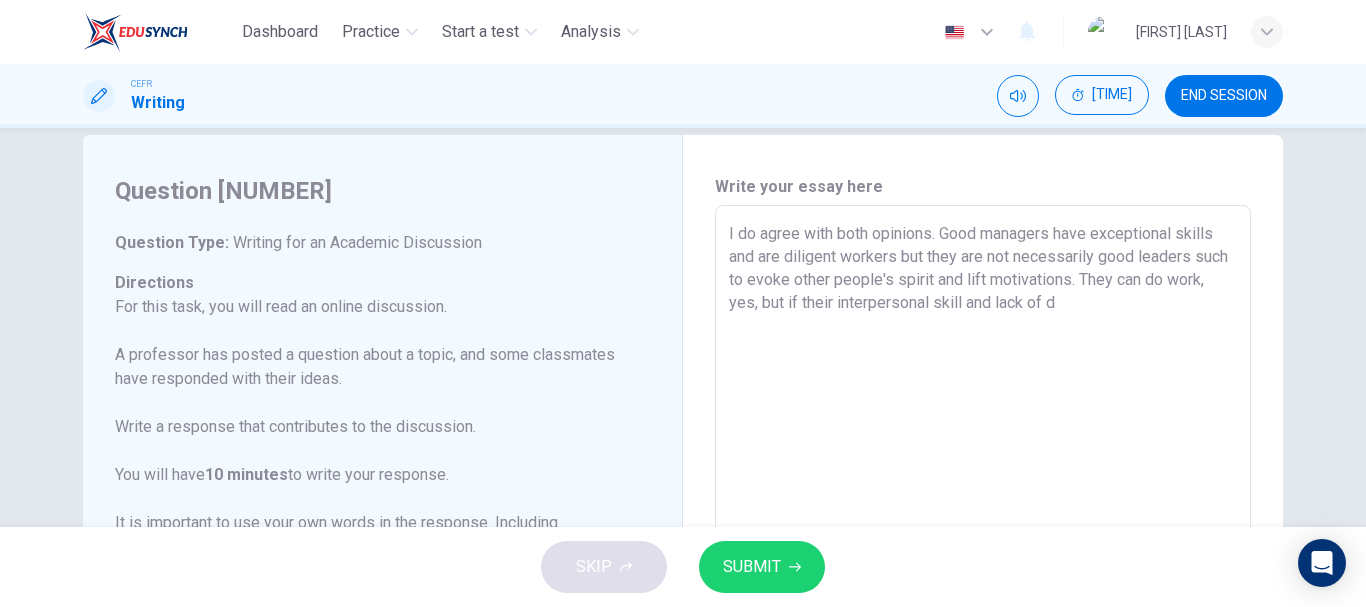 drag, startPoint x: 827, startPoint y: 303, endPoint x: 1119, endPoint y: 280, distance: 292.90442 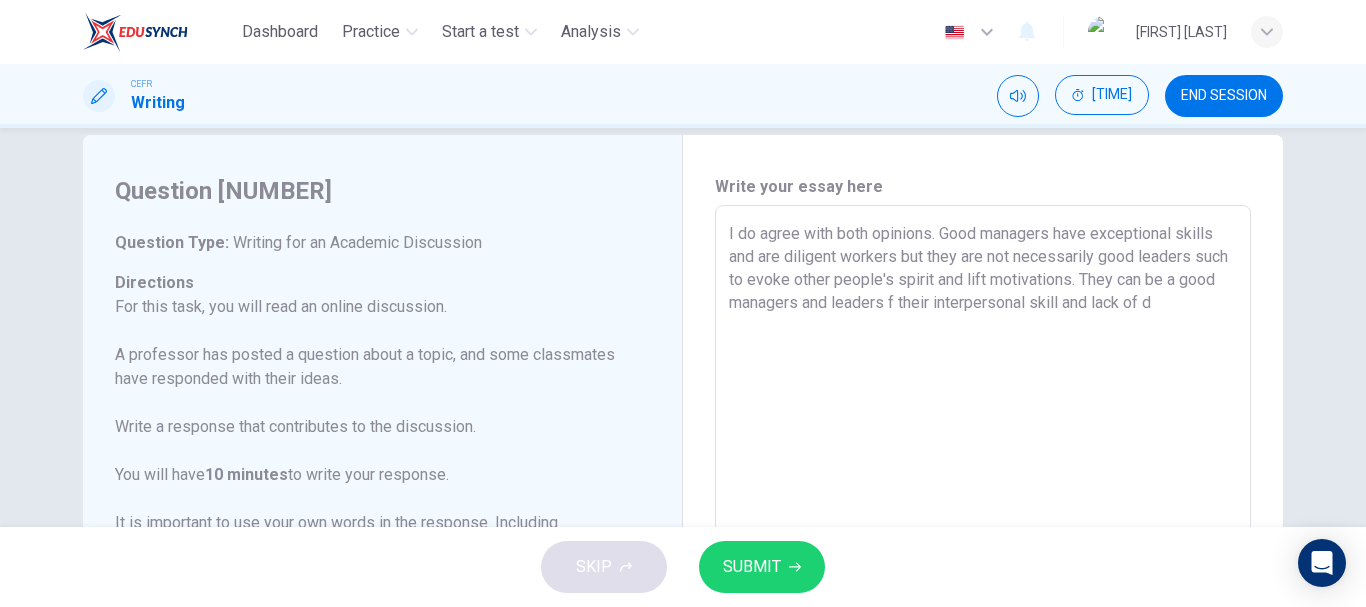 click on "I do agree with both opinions. Good managers have exceptional skills and are diligent workers but they are not necessarily good leaders such to evoke other people's spirit and lift motivations. They can be a good managers and leaders f their interpersonal skill and lack of d" at bounding box center (983, 539) 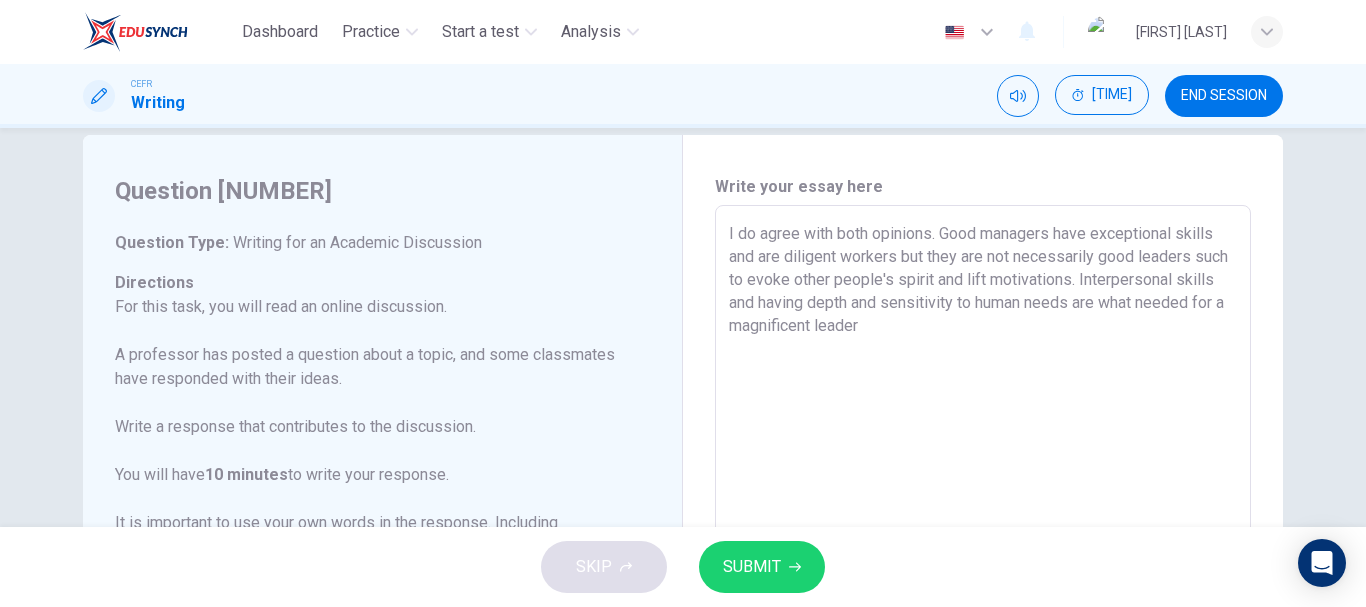 drag, startPoint x: 1142, startPoint y: 306, endPoint x: 777, endPoint y: 343, distance: 366.87054 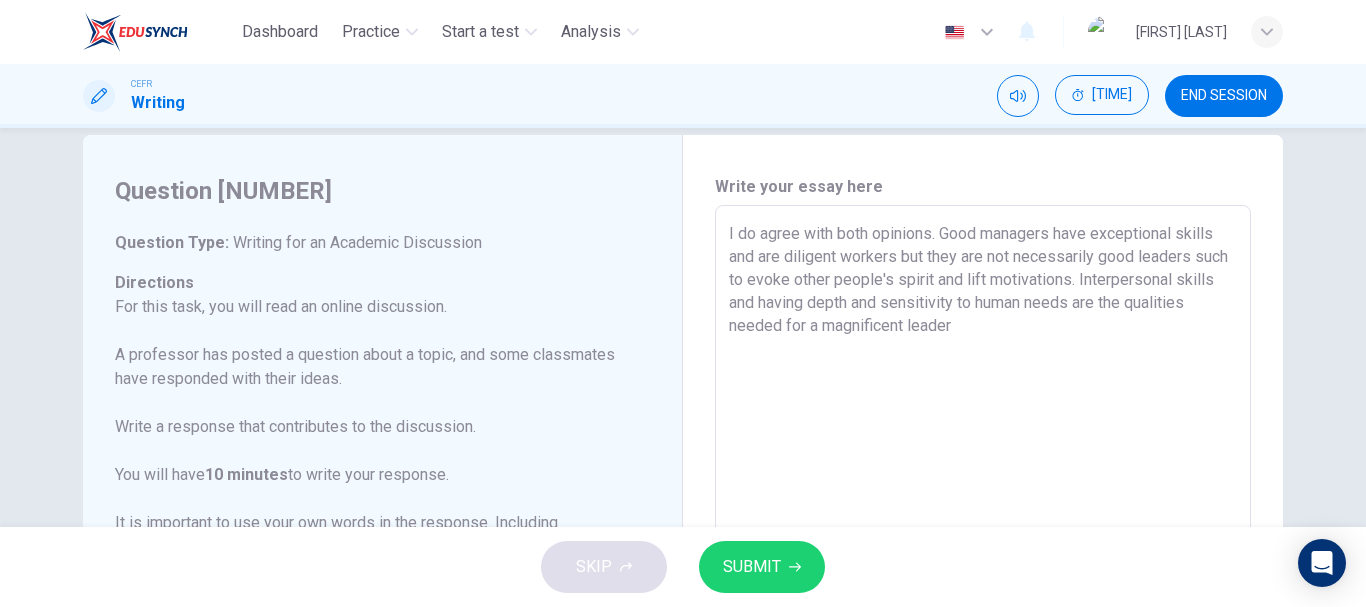 click on "I do agree with both opinions. Good managers have exceptional skills and are diligent workers but they are not necessarily good leaders such to evoke other people's spirit and lift motivations. Interpersonal skills and having depth and sensitivity to human needs are the qualities needed for a magnificent leader" at bounding box center [983, 539] 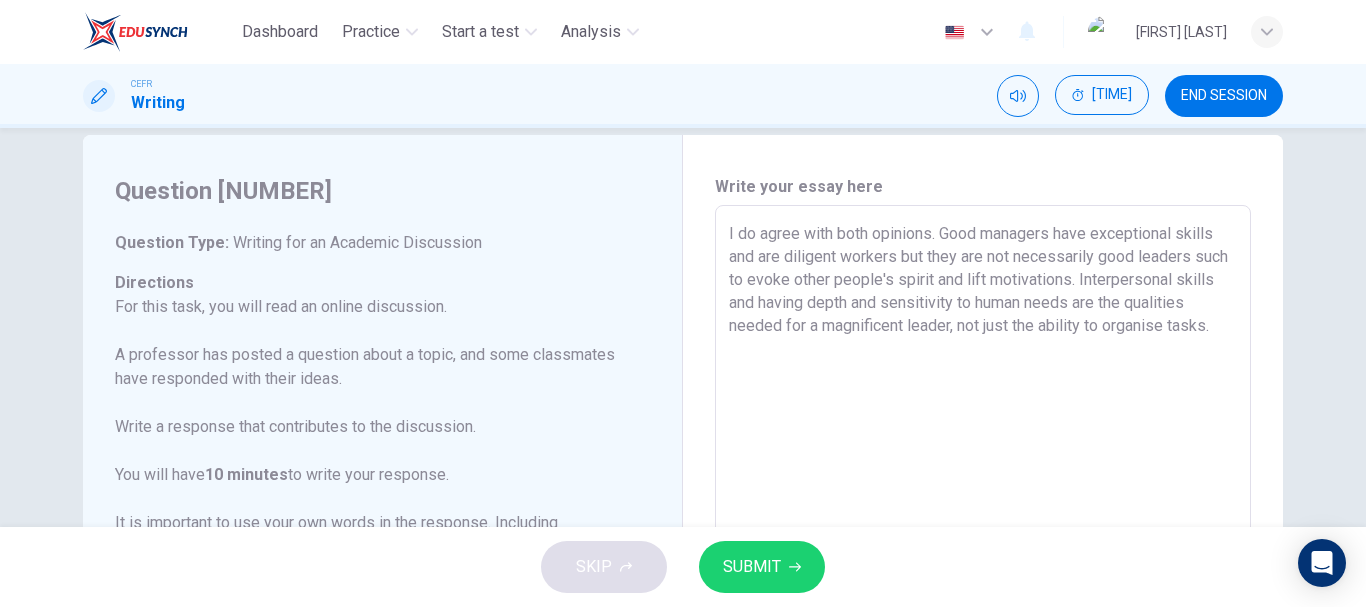 click on "I do agree with both opinions. Good managers have exceptional skills and are diligent workers but they are not necessarily good leaders such to evoke other people's spirit and lift motivations. Interpersonal skills and having depth and sensitivity to human needs are the qualities needed for a magnificent leader, not just the ability to organise tasks." at bounding box center (983, 539) 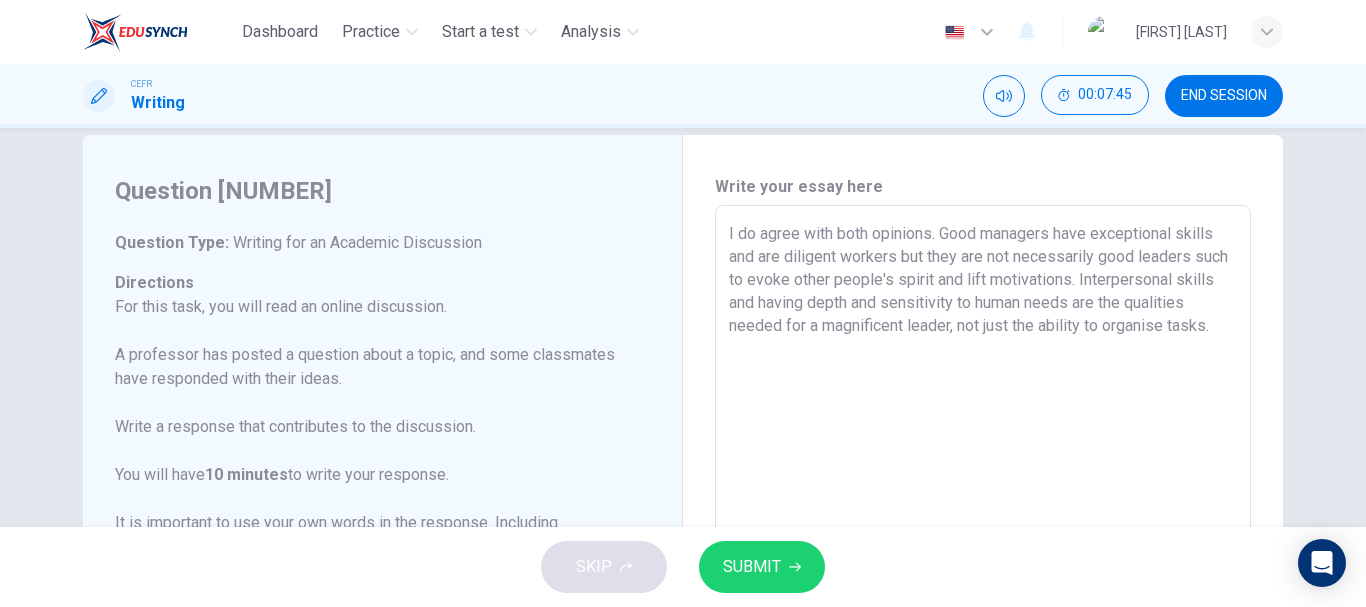 drag, startPoint x: 848, startPoint y: 306, endPoint x: 763, endPoint y: 307, distance: 85.00588 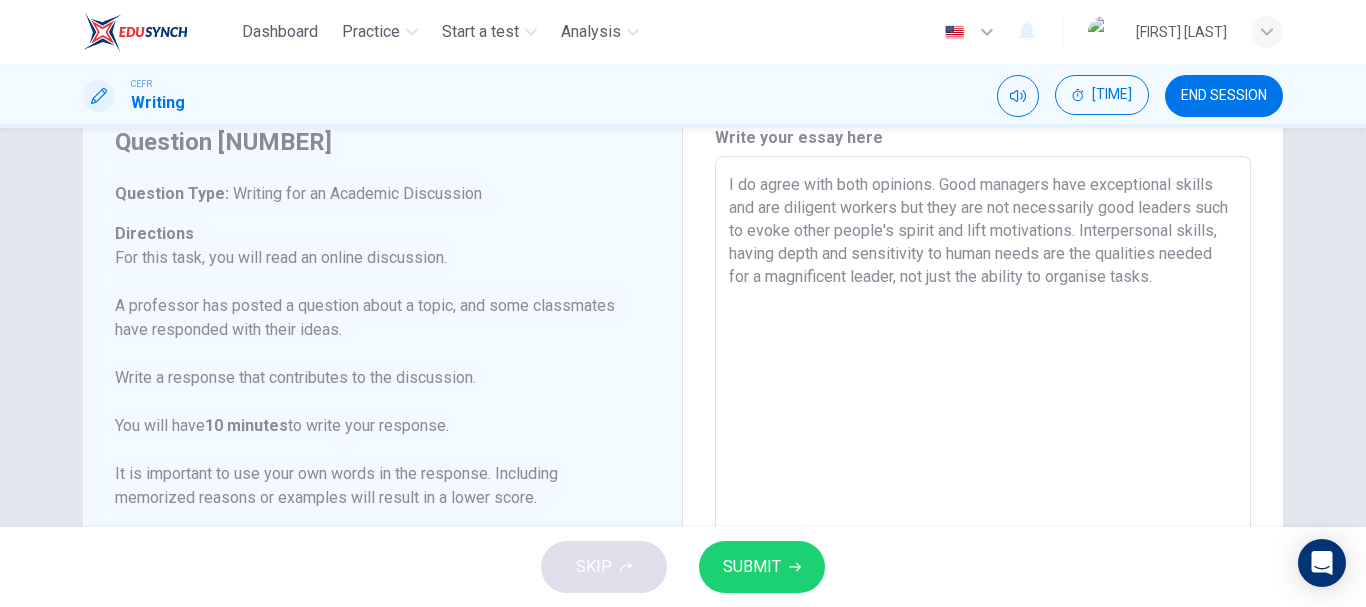 scroll, scrollTop: 100, scrollLeft: 0, axis: vertical 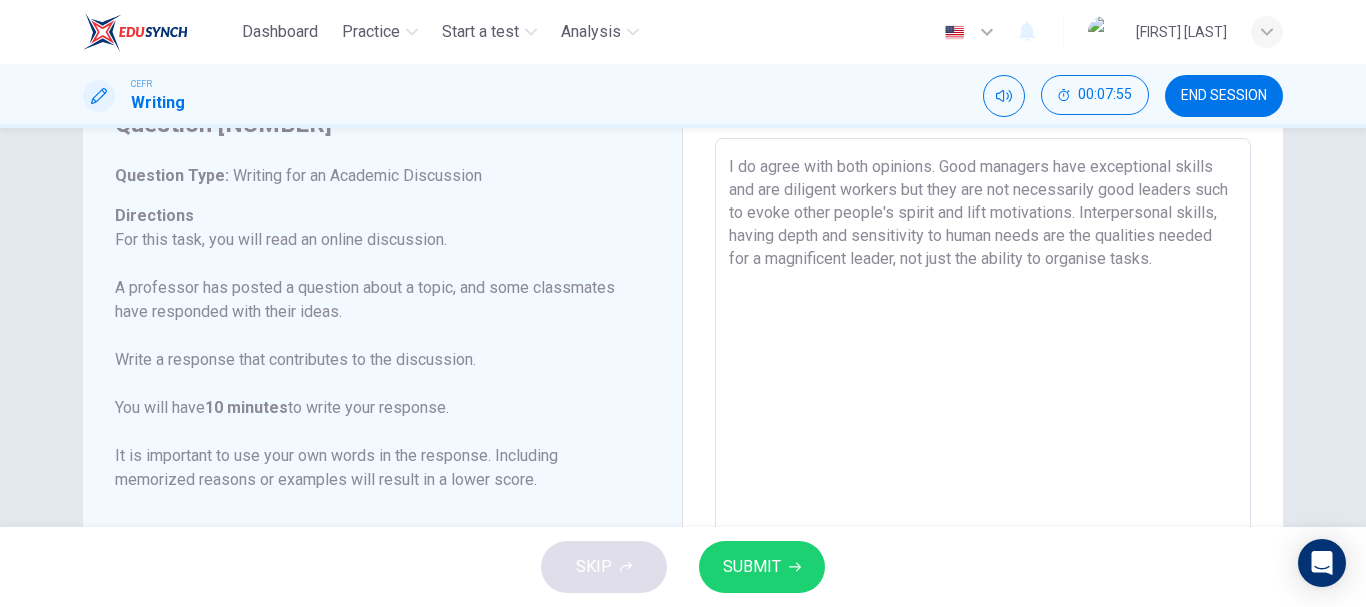 click on "I do agree with both opinions. Good managers have exceptional skills and are diligent workers but they are not necessarily good leaders such to evoke other people's spirit and lift motivations. Interpersonal skills, having depth and sensitivity to human needs are the qualities needed for a magnificent leader, not just the ability to organise tasks." at bounding box center (983, 472) 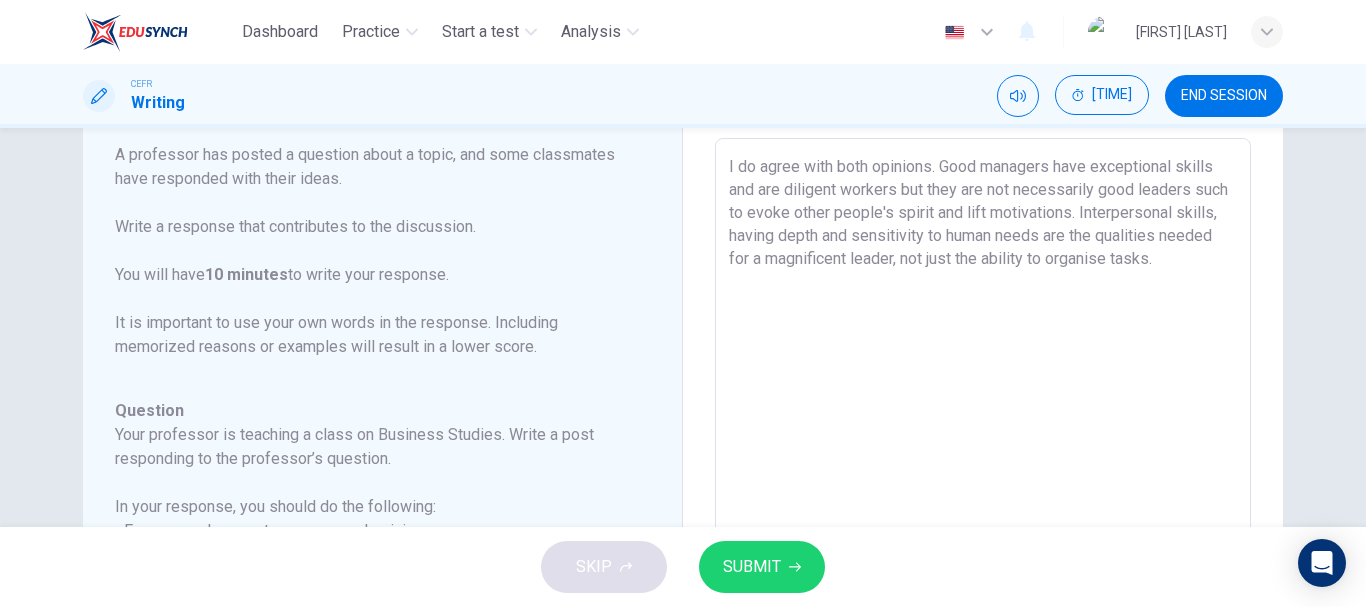 scroll, scrollTop: 270, scrollLeft: 0, axis: vertical 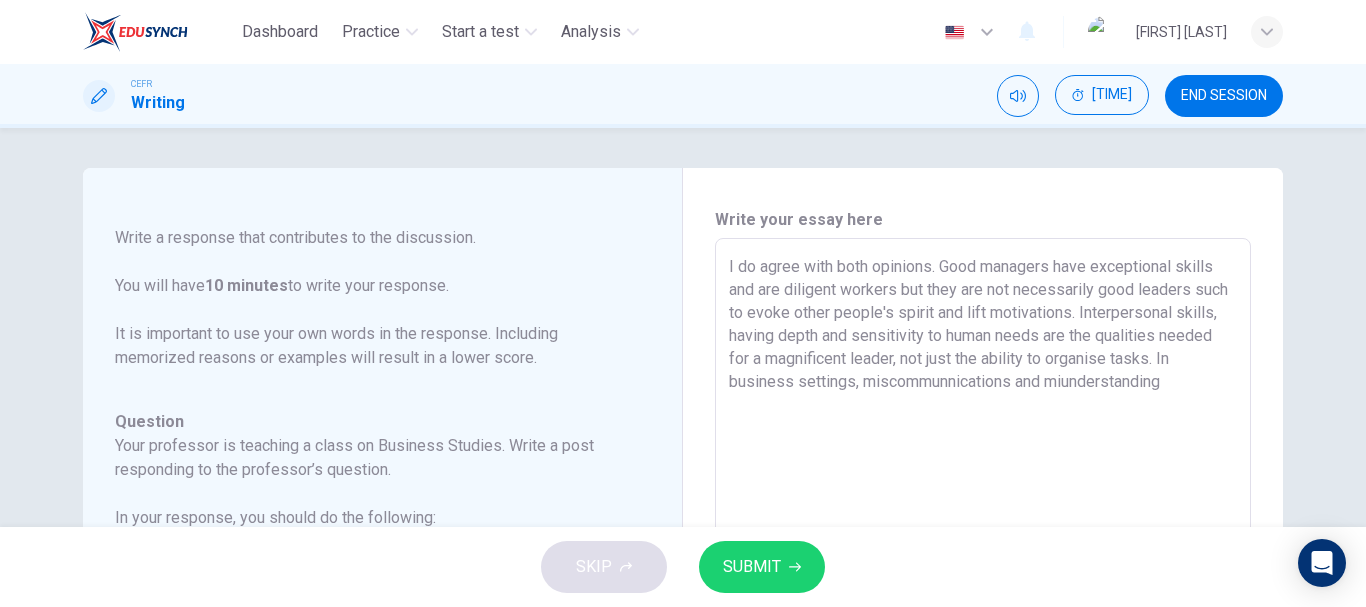 click on "I do agree with both opinions. Good managers have exceptional skills and are diligent workers but they are not necessarily good leaders such to evoke other people's spirit and lift motivations. Interpersonal skills, having depth and sensitivity to human needs are the qualities needed for a magnificent leader, not just the ability to organise tasks. In business settings, miscommunnications and miunderstanding" at bounding box center [983, 572] 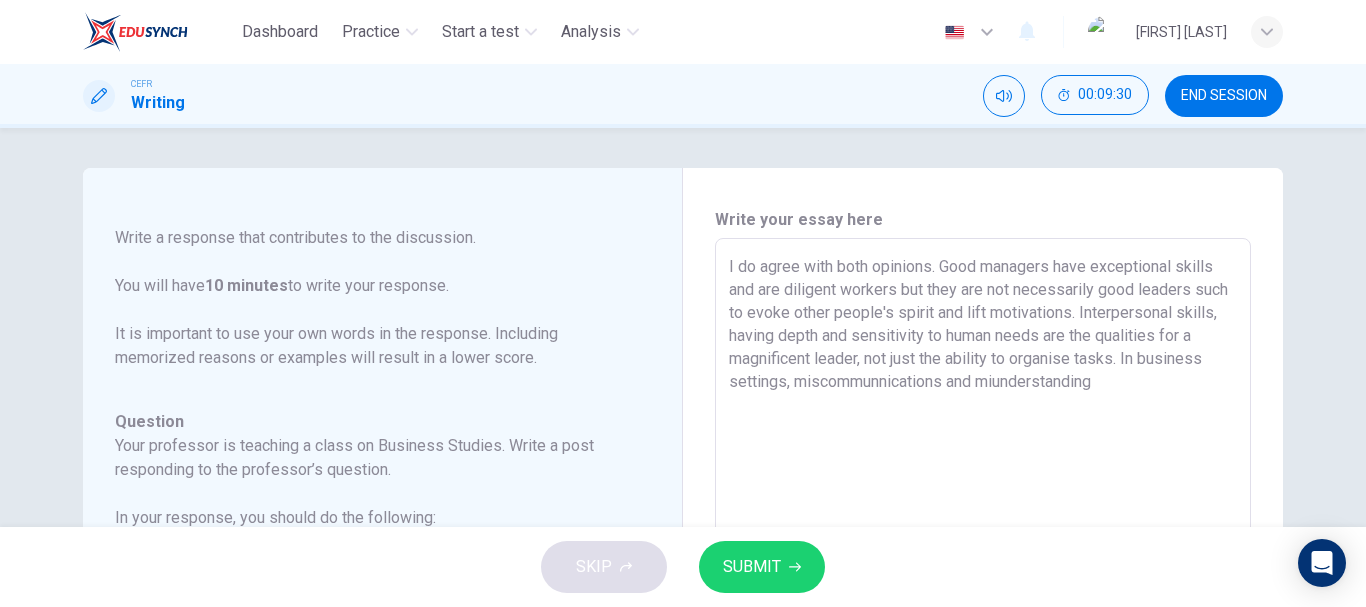 drag, startPoint x: 856, startPoint y: 383, endPoint x: 1307, endPoint y: 386, distance: 451.00998 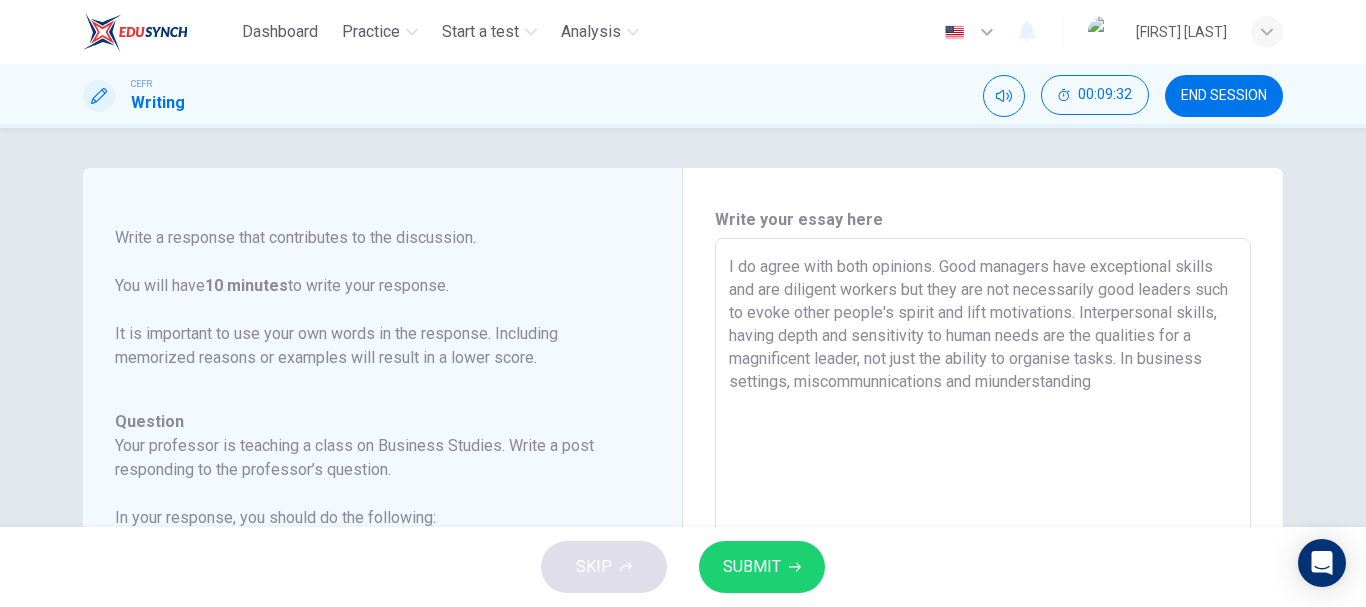 click on "I do agree with both opinions. Good managers have exceptional skills and are diligent workers but they are not necessarily good leaders such to evoke other people's spirit and lift motivations. Interpersonal skills, having depth and sensitivity to human needs are the qualities for a magnificent leader, not just the ability to organise tasks. In business settings, miscommunnications and miunderstanding" at bounding box center [983, 572] 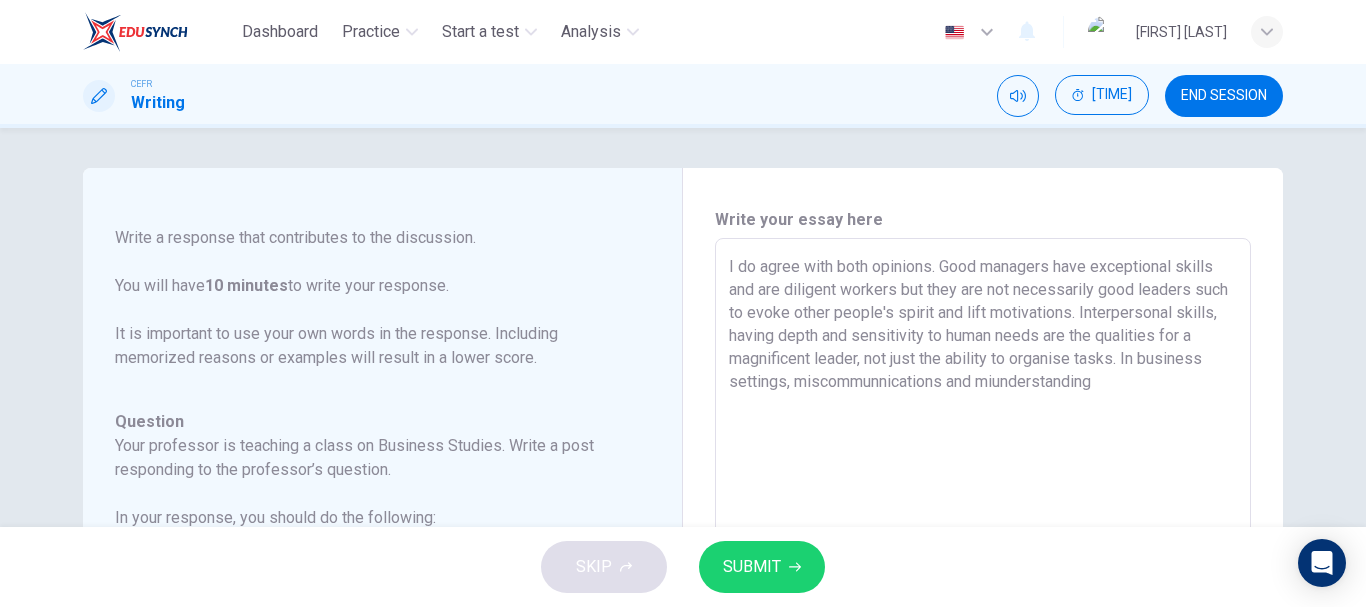 click on "I do agree with both opinions. Good managers have exceptional skills and are diligent workers but they are not necessarily good leaders such to evoke other people's spirit and lift motivations. Interpersonal skills, having depth and sensitivity to human needs are the qualities for a magnificent leader, not just the ability to organise tasks. In business settings, miscommunnications and miunderstanding" at bounding box center (983, 572) 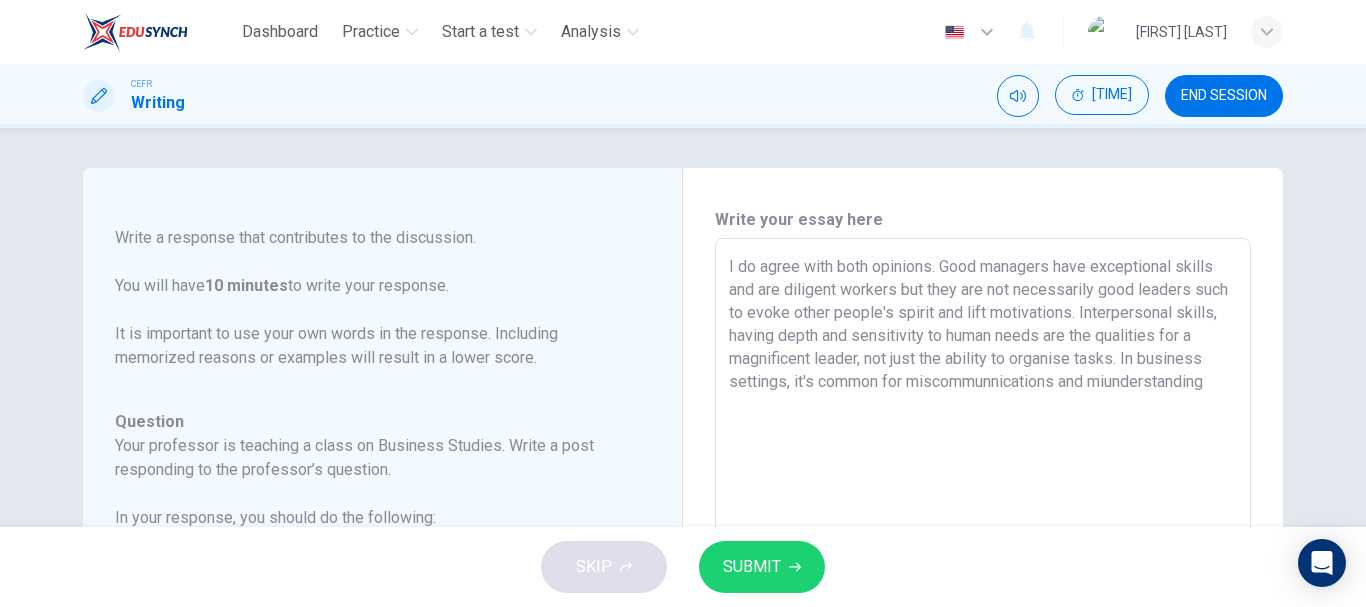 click on "I do agree with both opinions. Good managers have exceptional skills and are diligent workers but they are not necessarily good leaders such to evoke other people's spirit and lift motivations. Interpersonal skills, having depth and sensitivity to human needs are the qualities for a magnificent leader, not just the ability to organise tasks. In business settings, it's common for miscommunnications and miunderstanding" at bounding box center [983, 572] 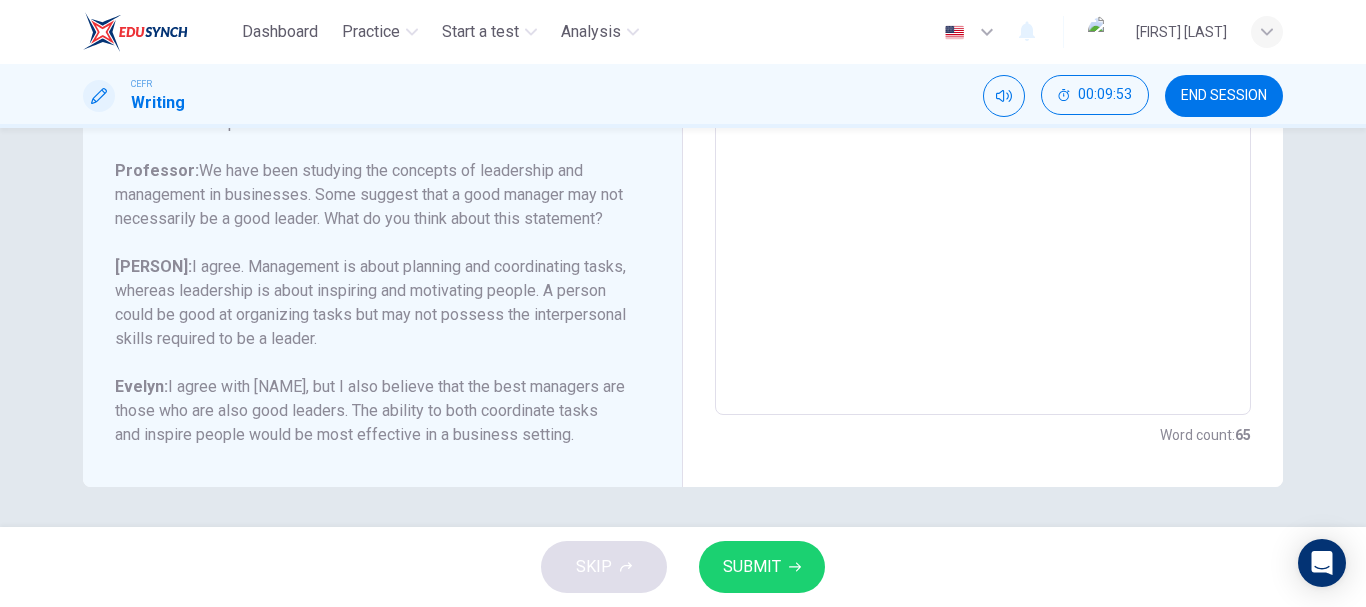 scroll, scrollTop: 0, scrollLeft: 0, axis: both 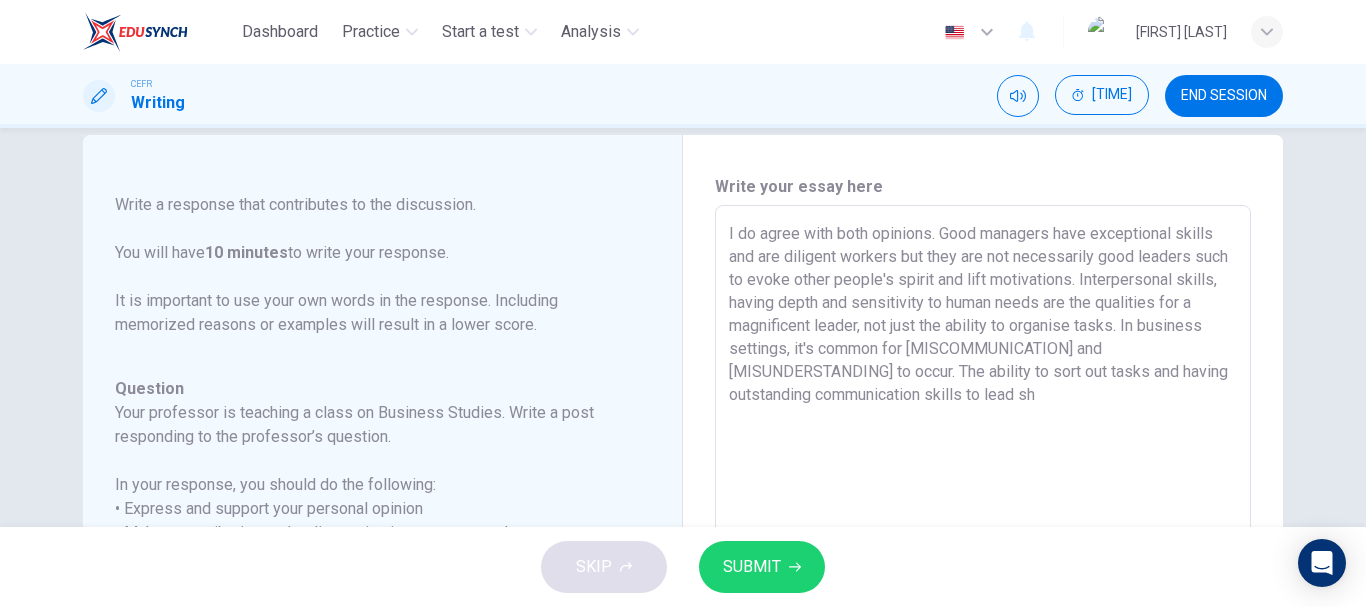 drag, startPoint x: 956, startPoint y: 396, endPoint x: 1080, endPoint y: 410, distance: 124.78782 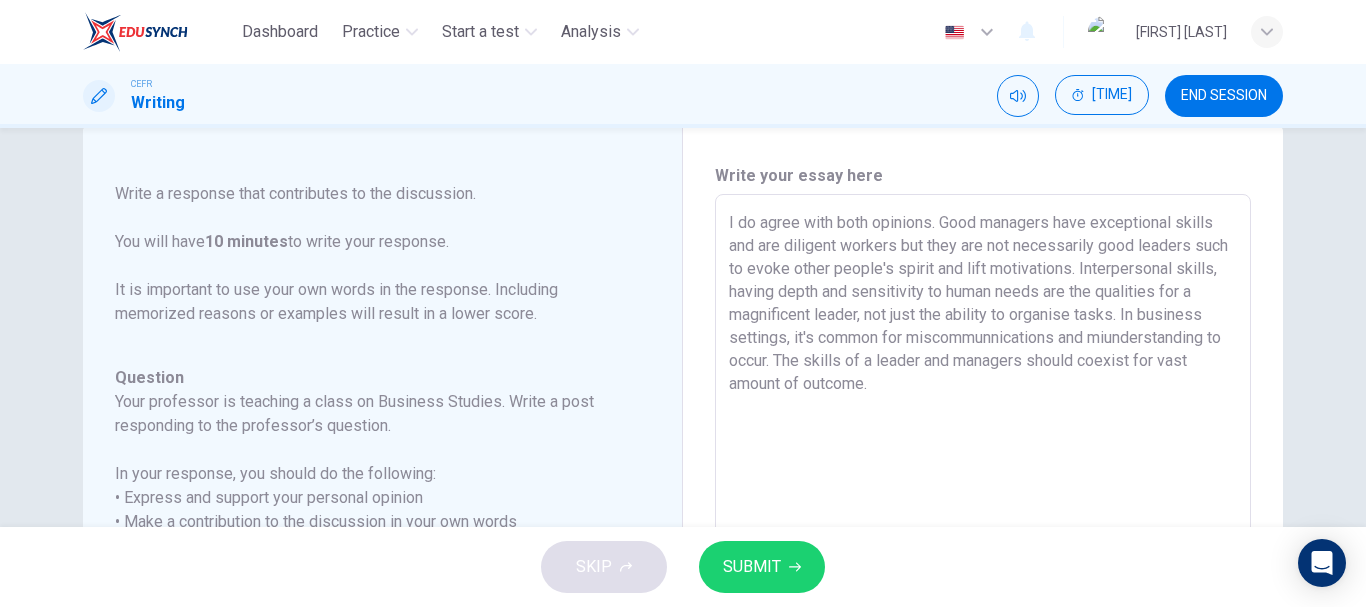 scroll, scrollTop: 100, scrollLeft: 0, axis: vertical 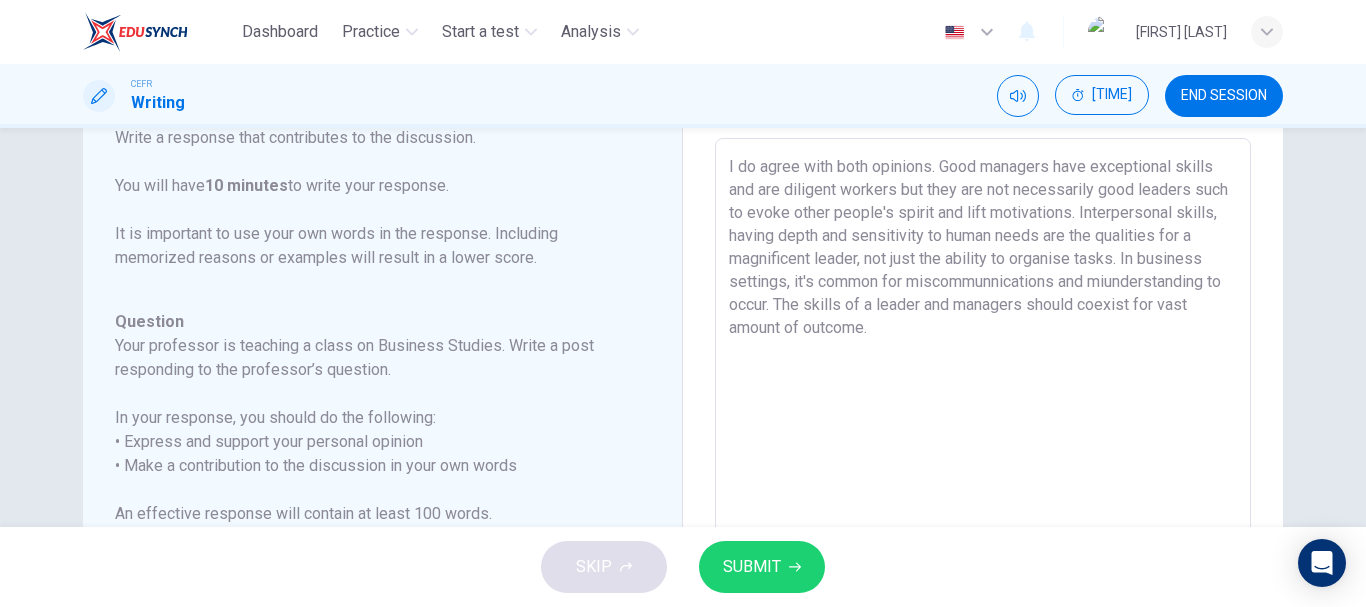 drag, startPoint x: 746, startPoint y: 177, endPoint x: 1020, endPoint y: 323, distance: 310.4706 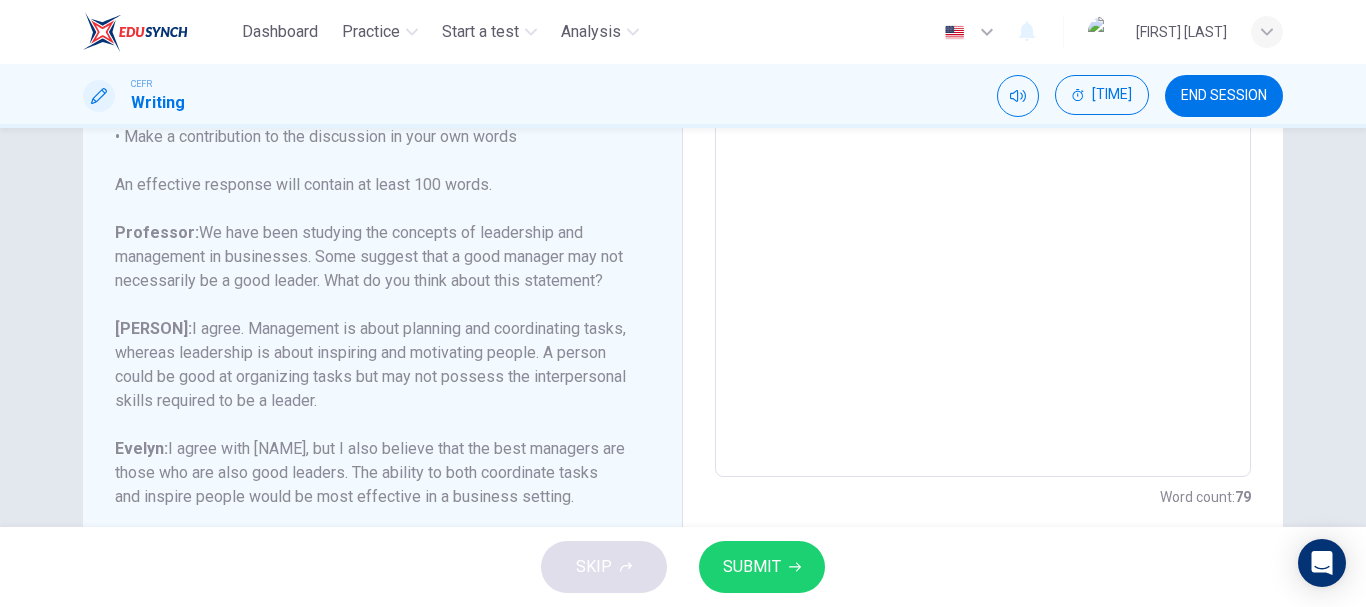 scroll, scrollTop: 491, scrollLeft: 0, axis: vertical 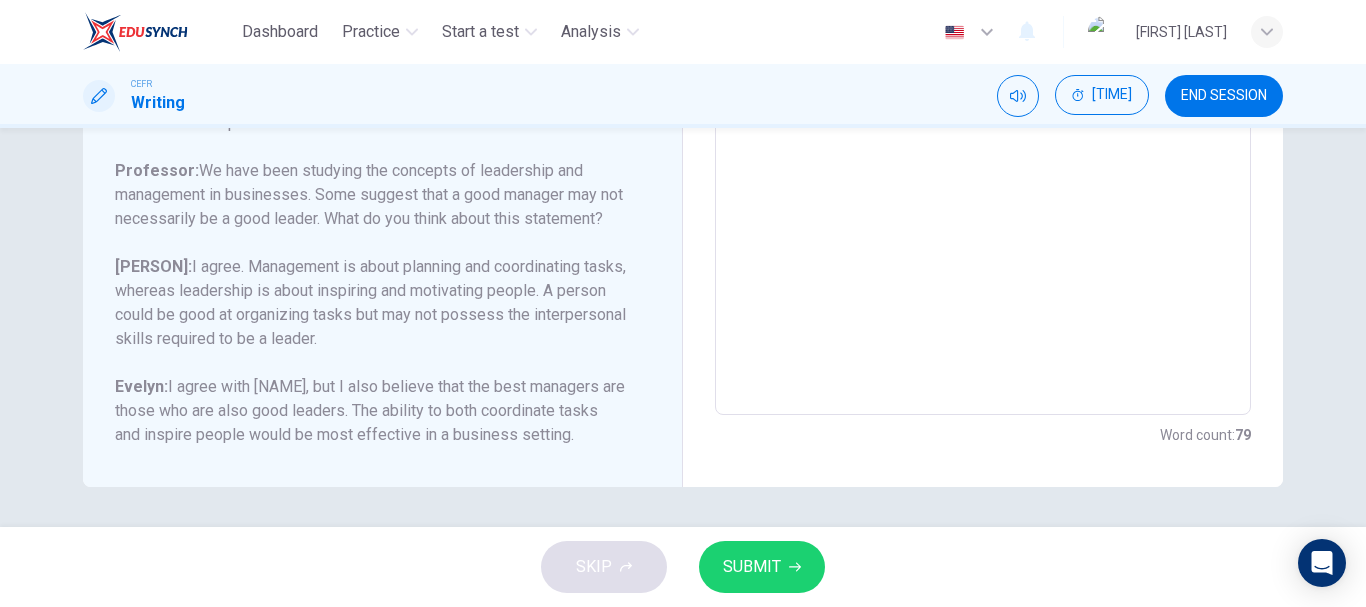 click on "Write your essay here I do agree with both opinions. Good managers have exceptional skills and are diligent workers but they are not necessarily good leaders such to evoke other people's spirit and lift motivations. Interpersonal skills, having depth and sensitivity to human needs are the qualities for a magnificent leader, not just the ability to organise tasks. In business settings, it's common for miscommunnications and miunderstanding to occur. The skills of a leader and managers should coexist for vast amount of outcome. x ​ Word count :  79" at bounding box center [983, 82] 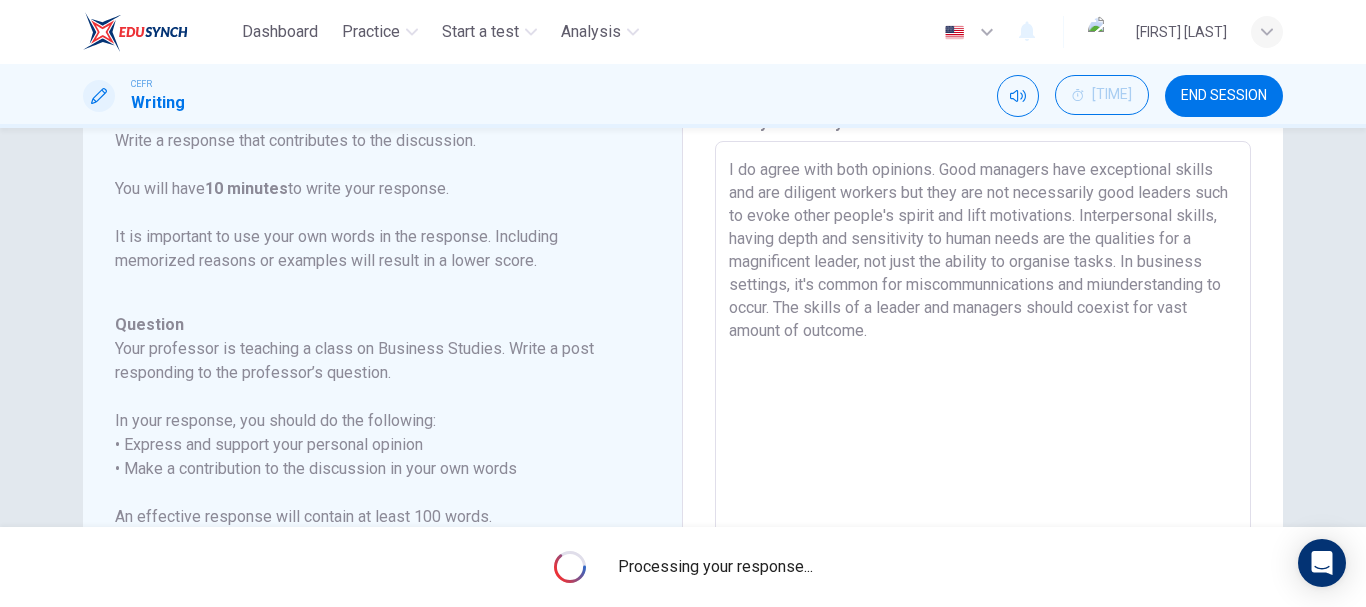 scroll, scrollTop: 0, scrollLeft: 0, axis: both 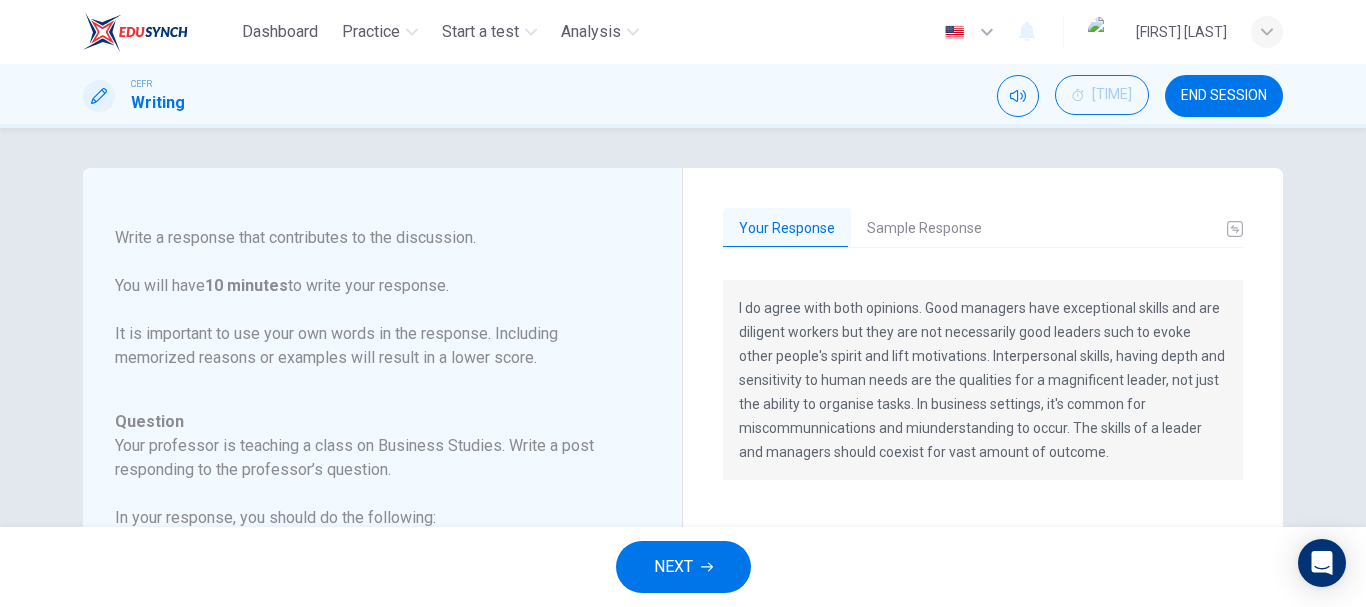 click on "Sample Response" at bounding box center (924, 229) 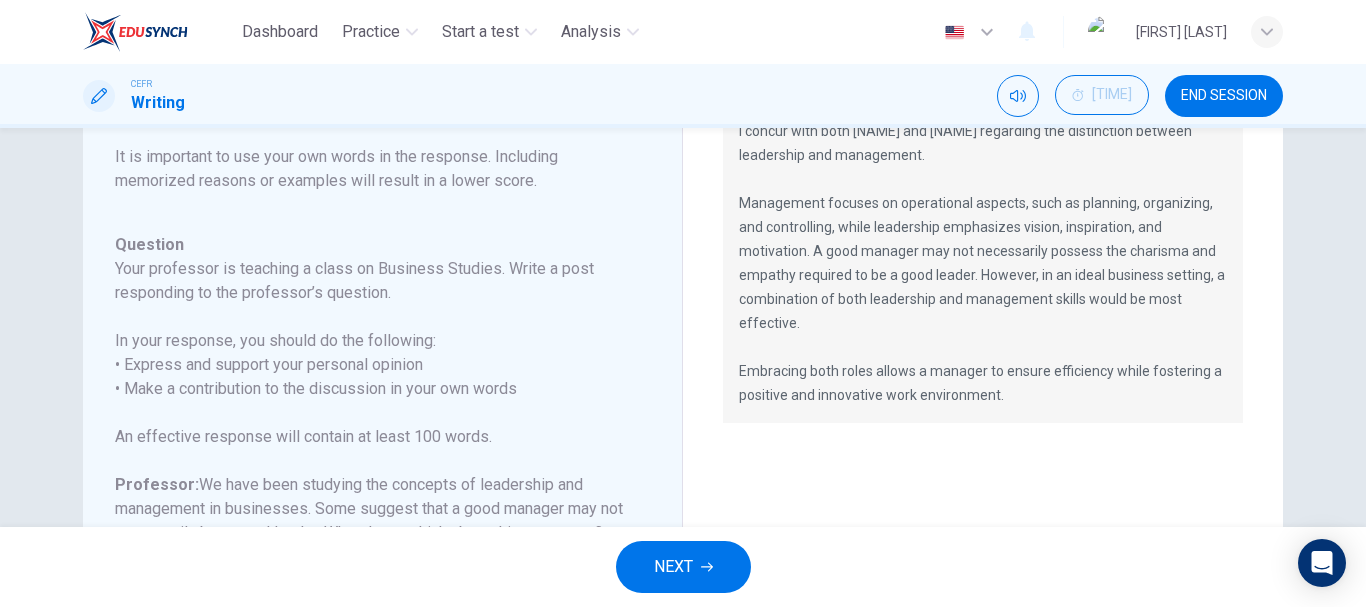 scroll, scrollTop: 200, scrollLeft: 0, axis: vertical 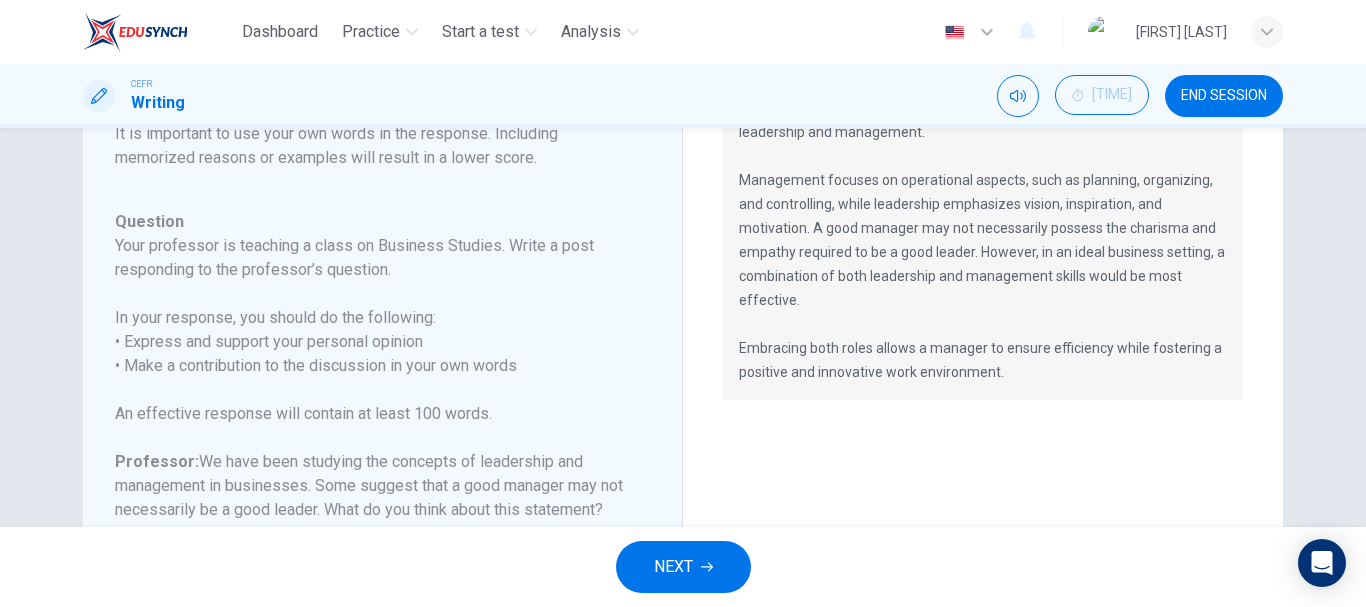click on "NEXT" at bounding box center [683, 567] 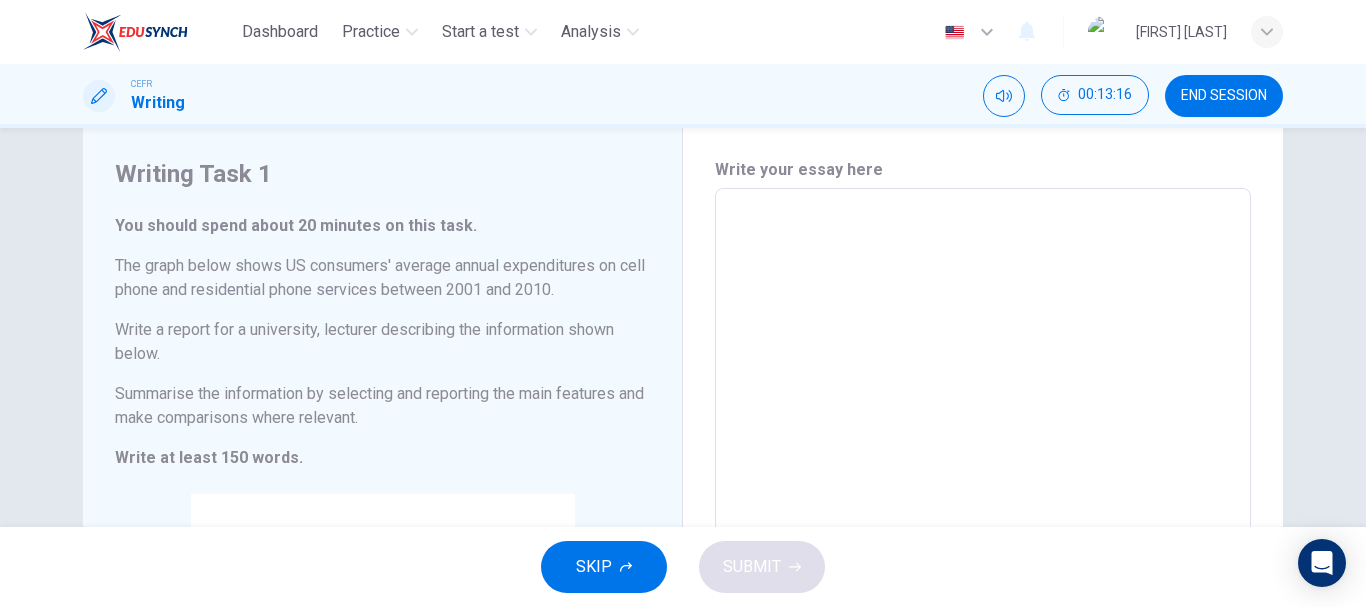 scroll, scrollTop: 100, scrollLeft: 0, axis: vertical 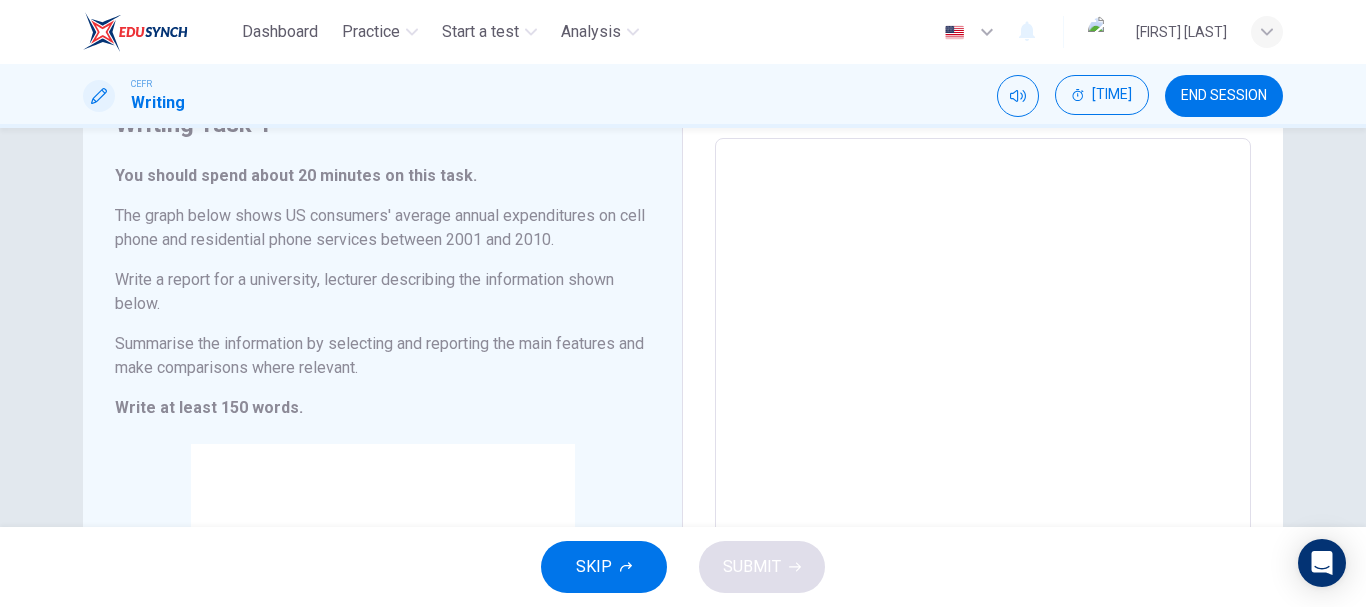 click on "END SESSION" at bounding box center (1224, 96) 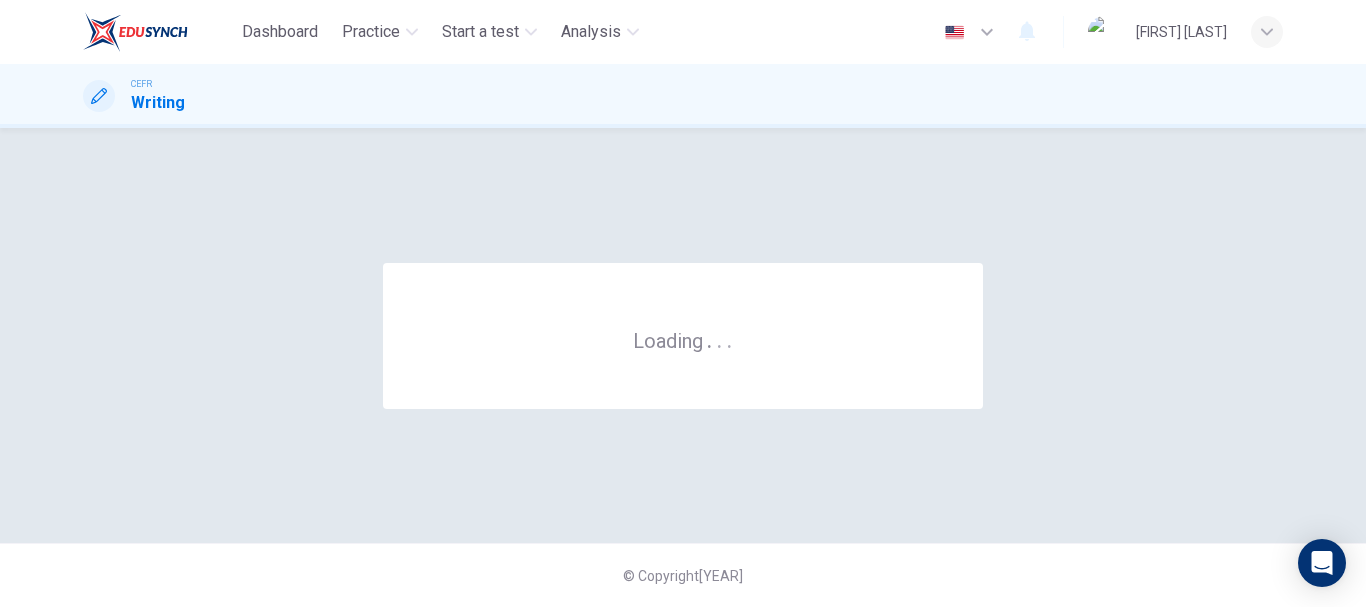 scroll, scrollTop: 0, scrollLeft: 0, axis: both 